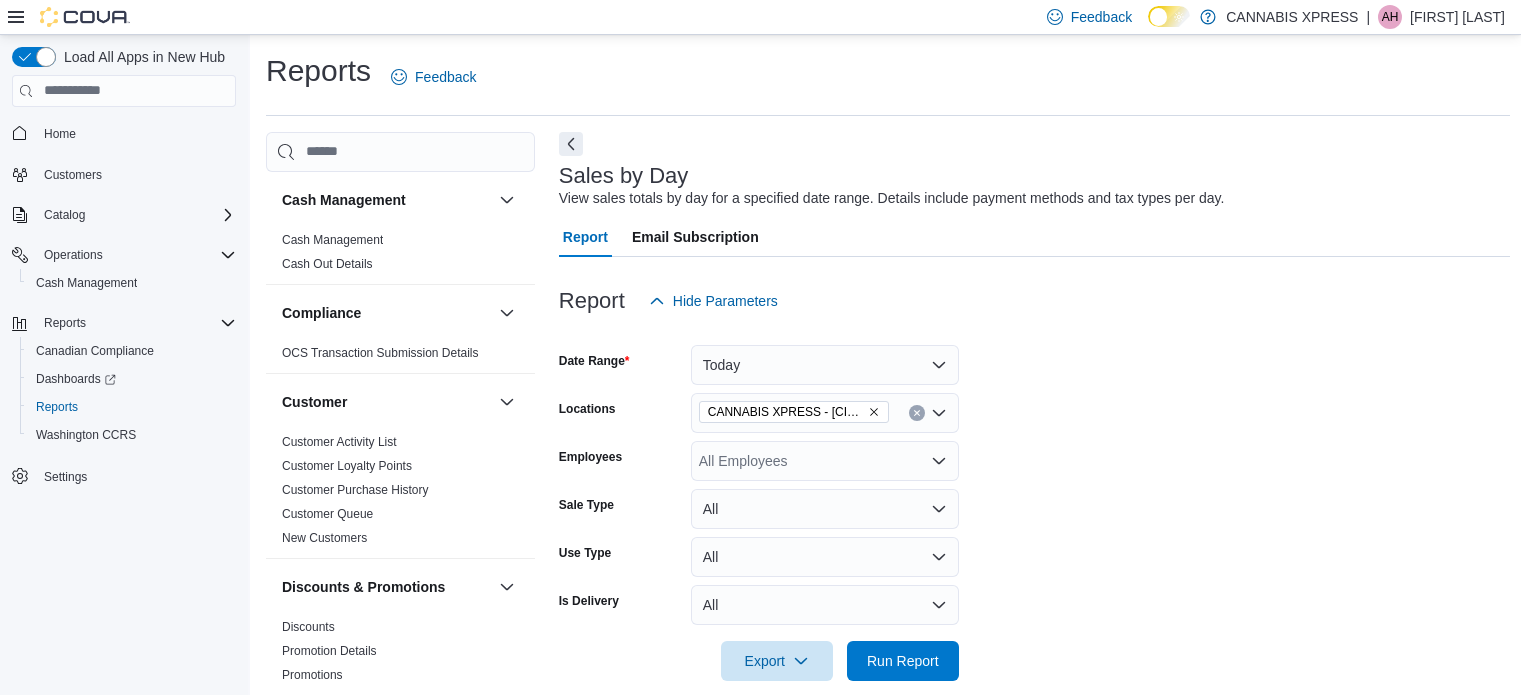 scroll, scrollTop: 305, scrollLeft: 0, axis: vertical 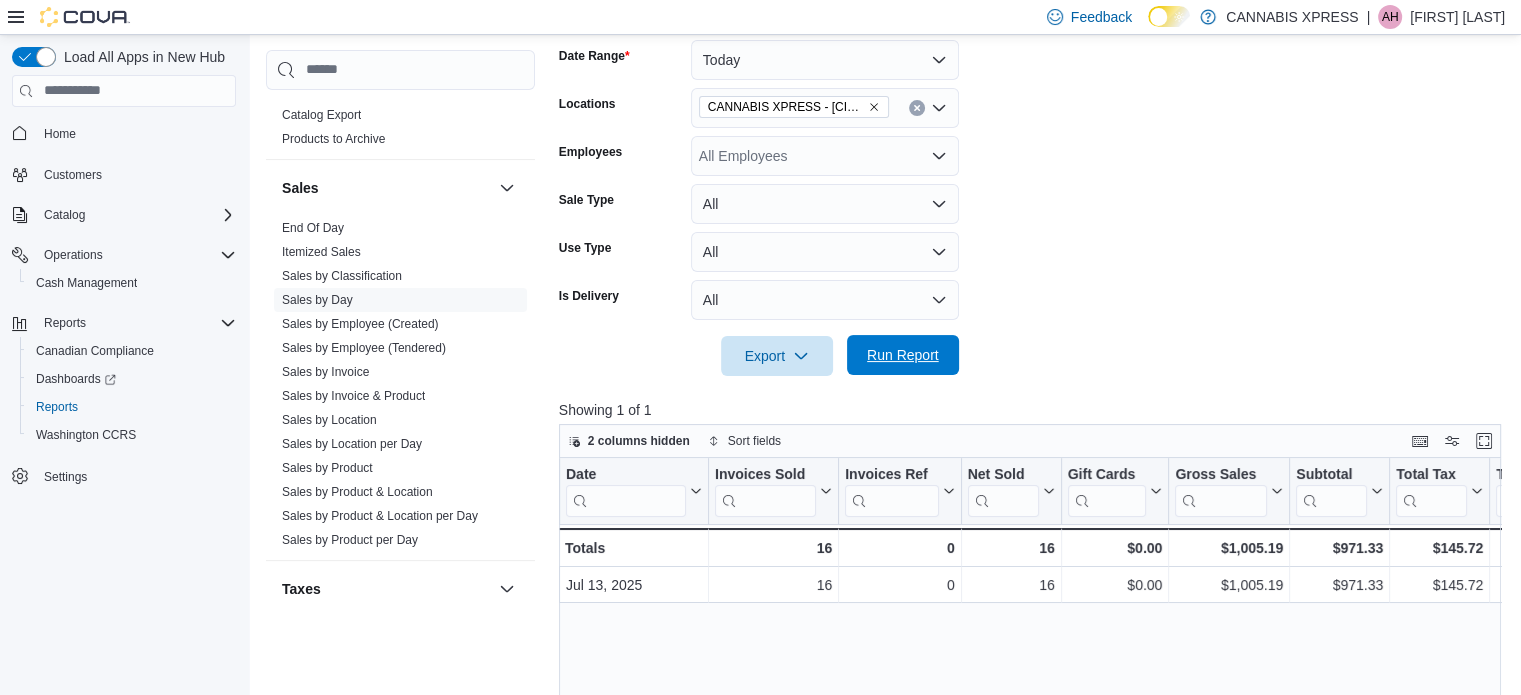 click on "Run Report" at bounding box center (903, 355) 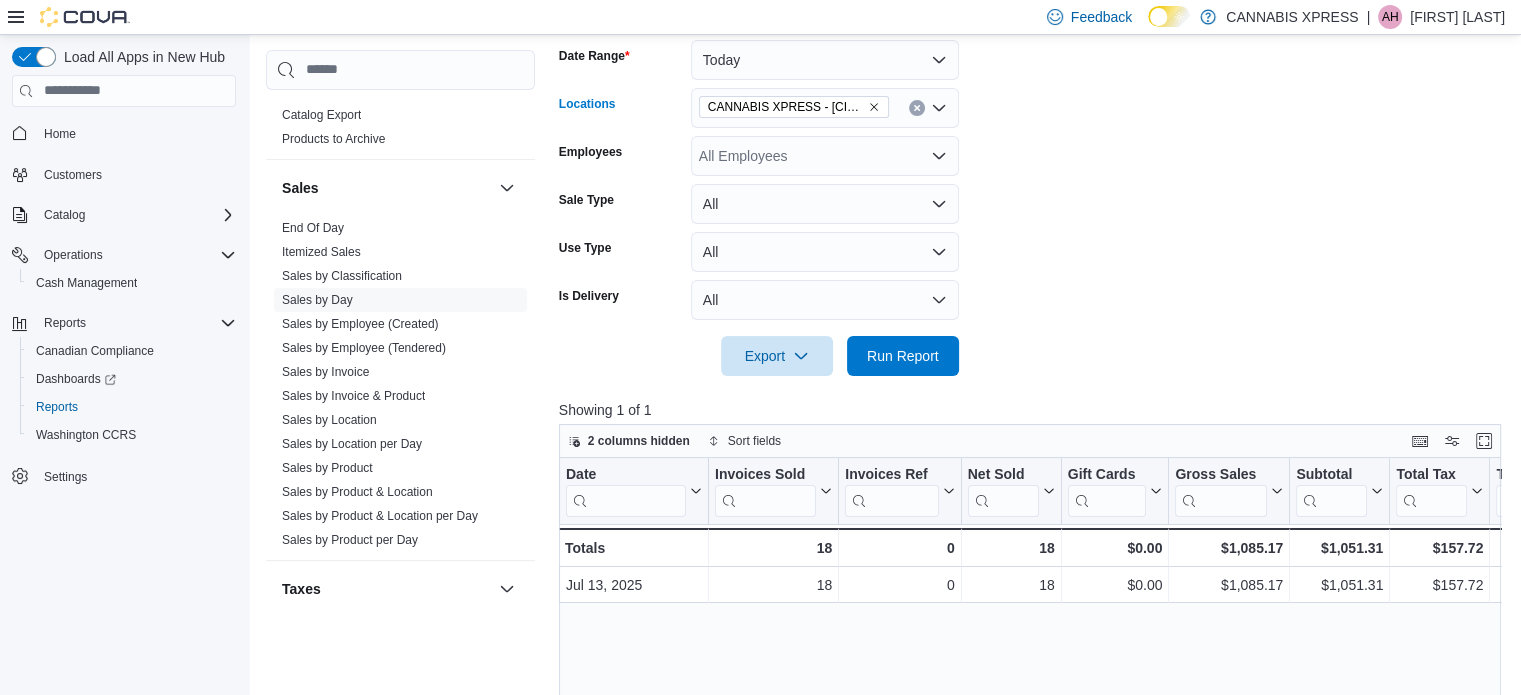 click 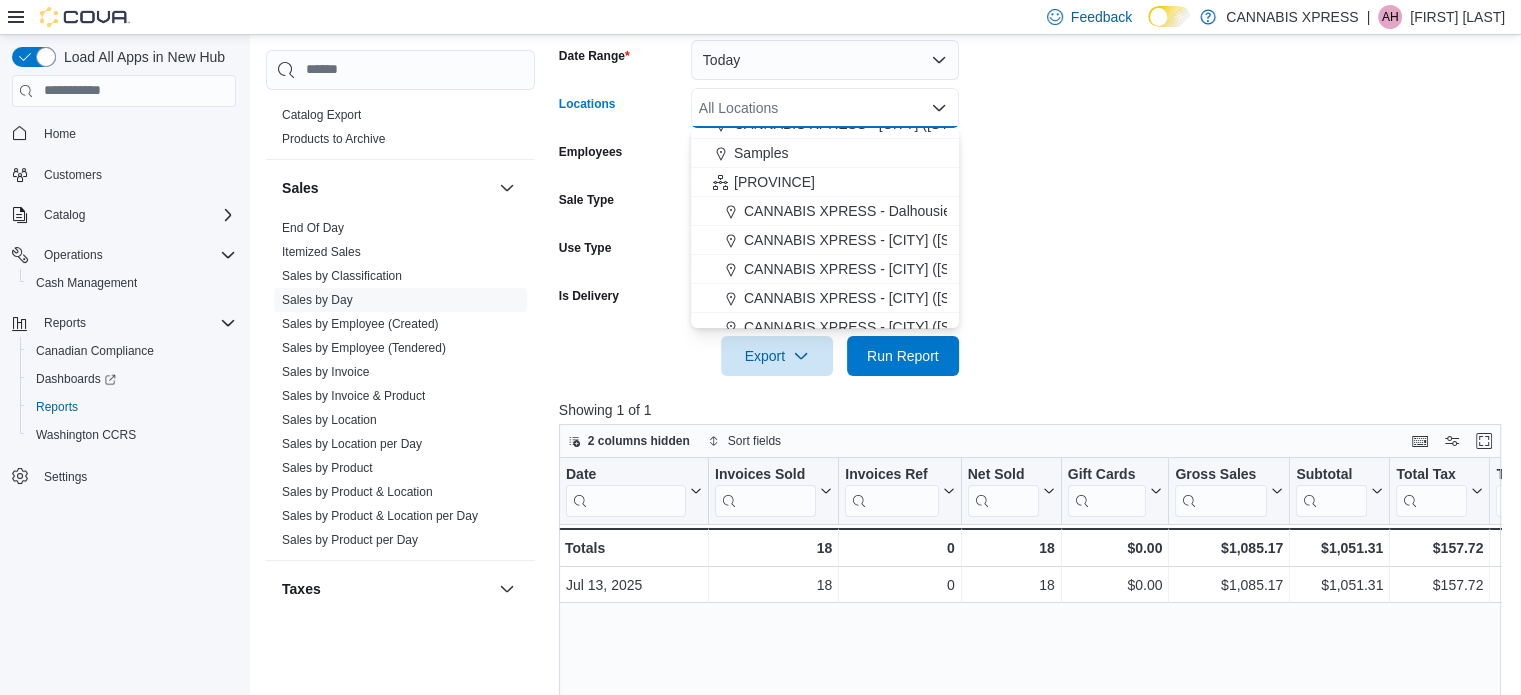 scroll, scrollTop: 438, scrollLeft: 0, axis: vertical 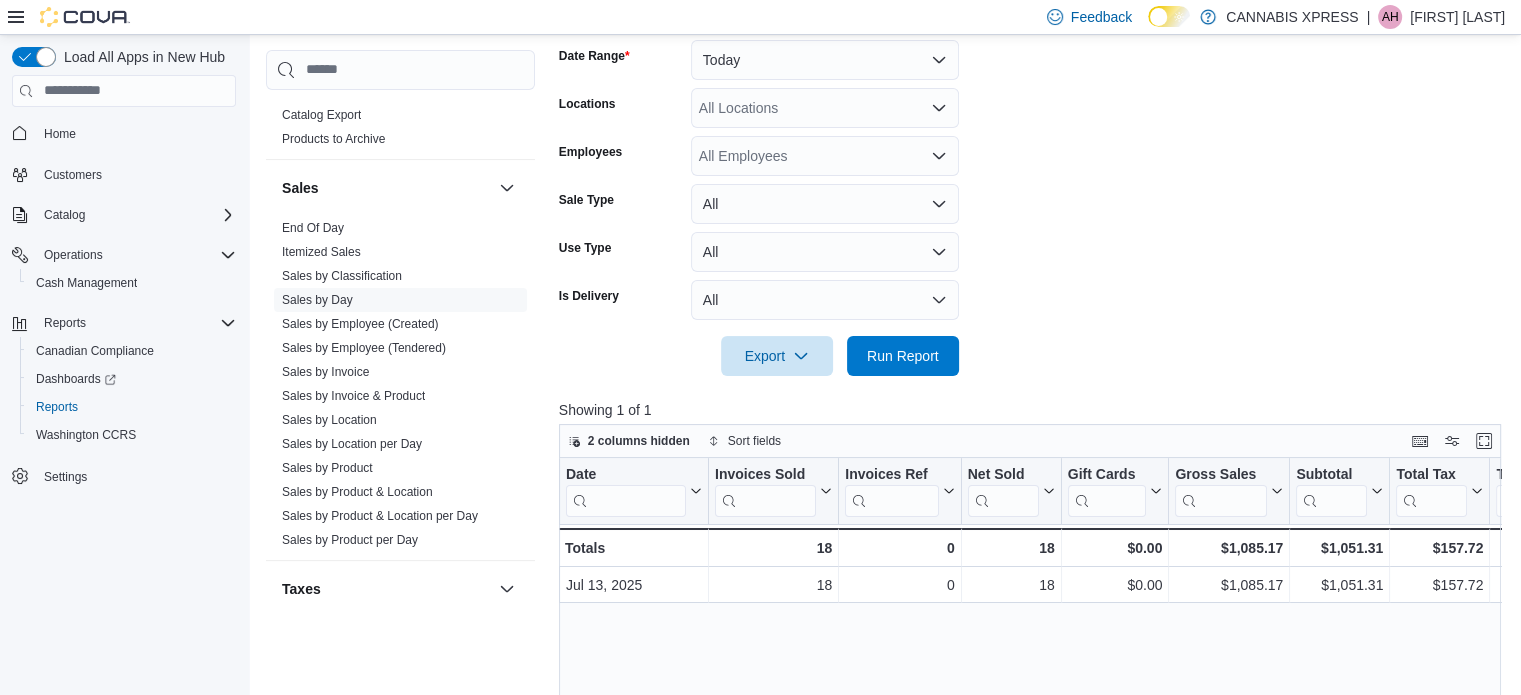 click at bounding box center (1035, 328) 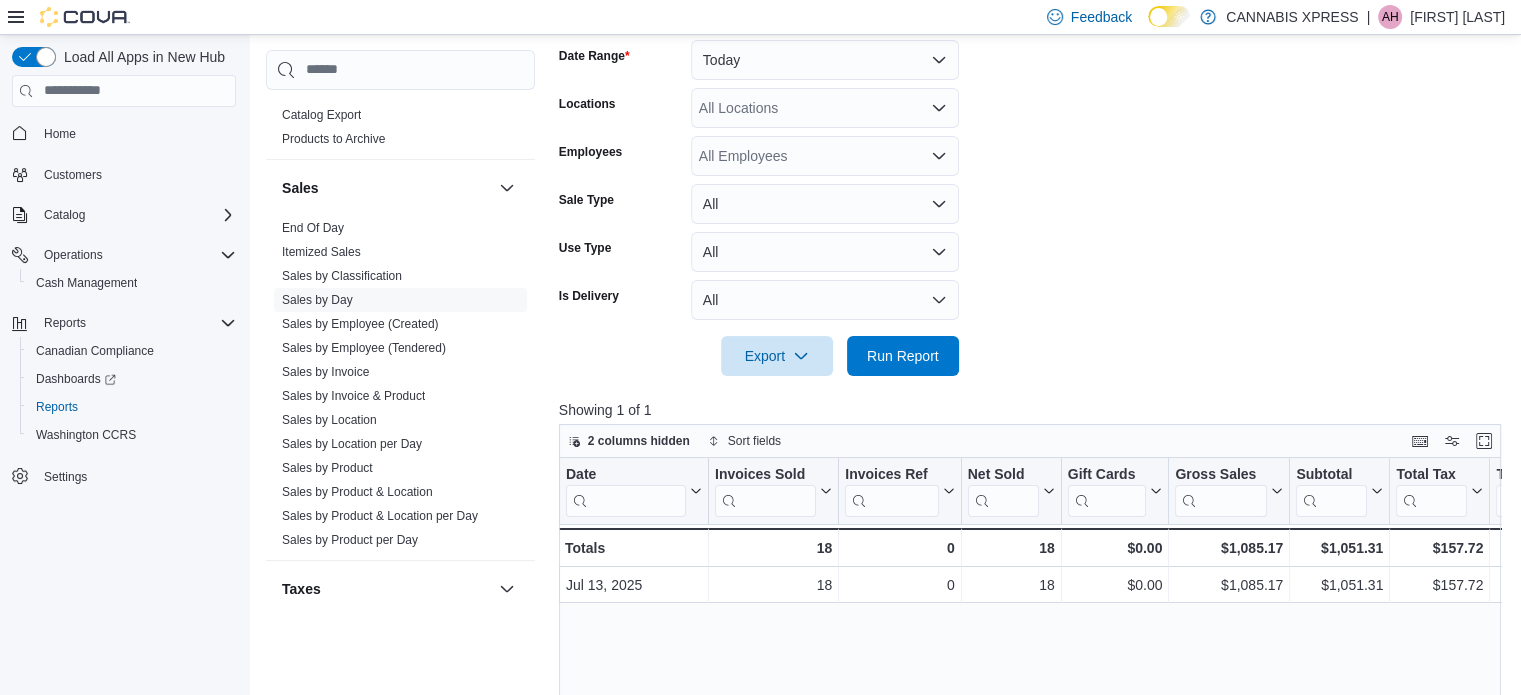 scroll, scrollTop: 205, scrollLeft: 0, axis: vertical 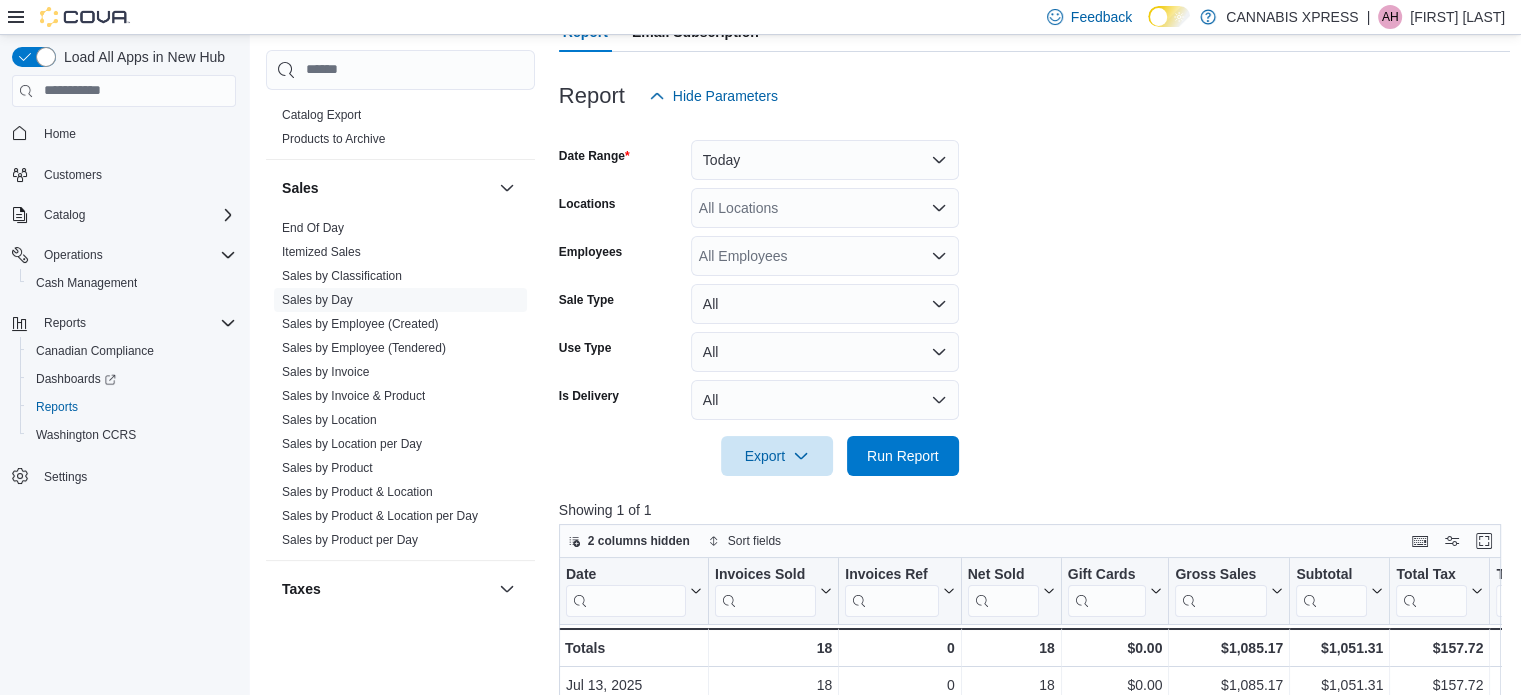 click 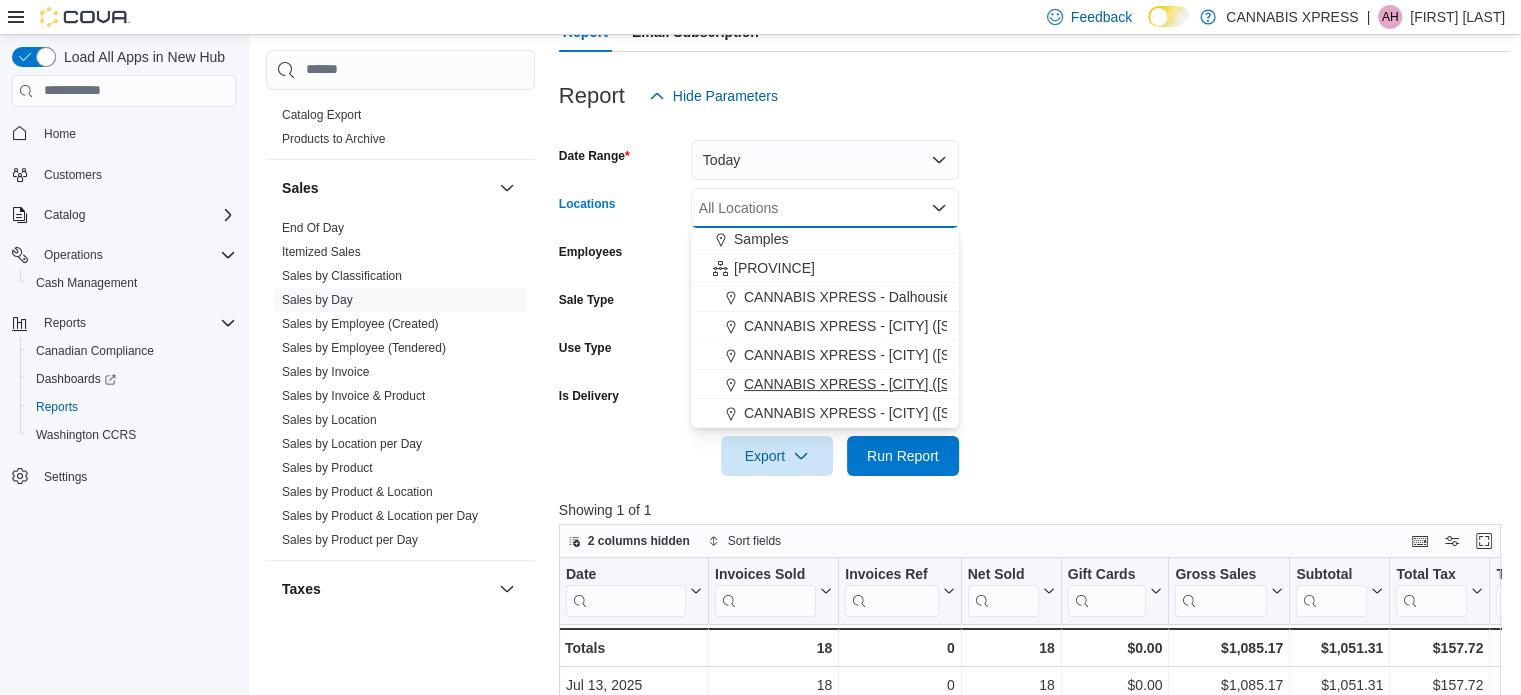 click on "CANNABIS XPRESS - [CITY] ([STREET])" at bounding box center (874, 413) 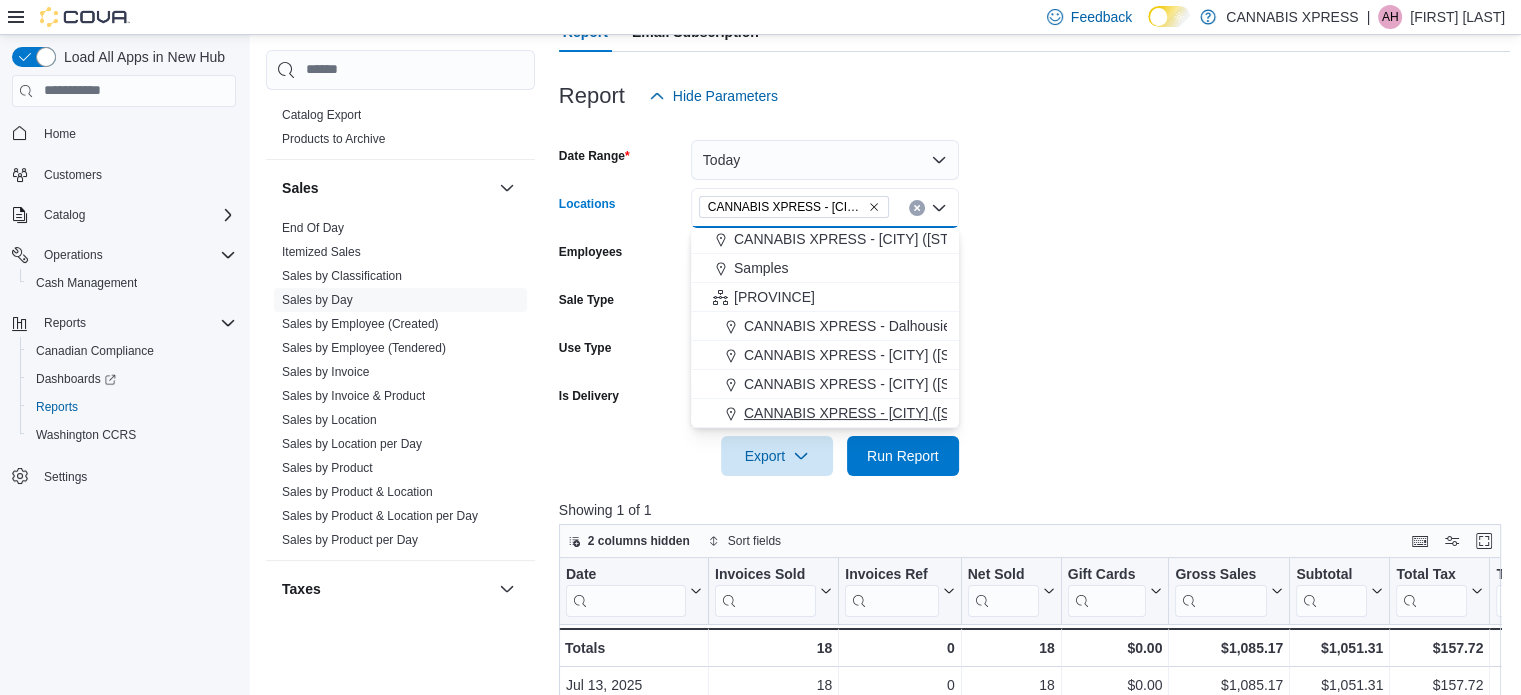 scroll, scrollTop: 408, scrollLeft: 0, axis: vertical 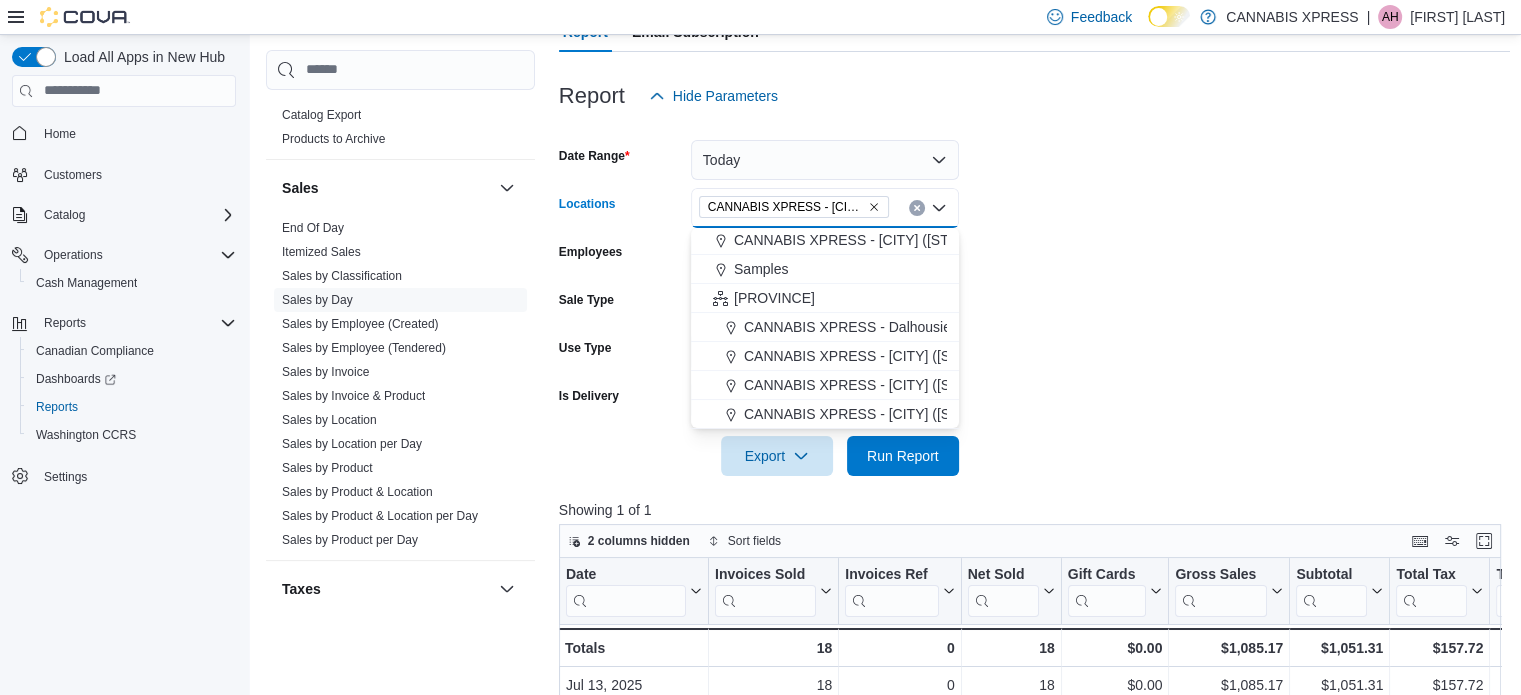 click on "Date Range Today Locations CANNABIS XPRESS - [CITY] ([STREET]) Combo box. Selected. CANNABIS XPRESS - [CITY] ([STREET]). Press Backspace to delete CANNABIS XPRESS - [CITY] ([STREET]). Combo box input. All Locations. Type some text or, to display a list of choices, press Down Arrow. To exit the list of choices, press Escape. Employees All Employees Sale Type All Use Type All Is Delivery All Export  Run Report" at bounding box center [1035, 296] 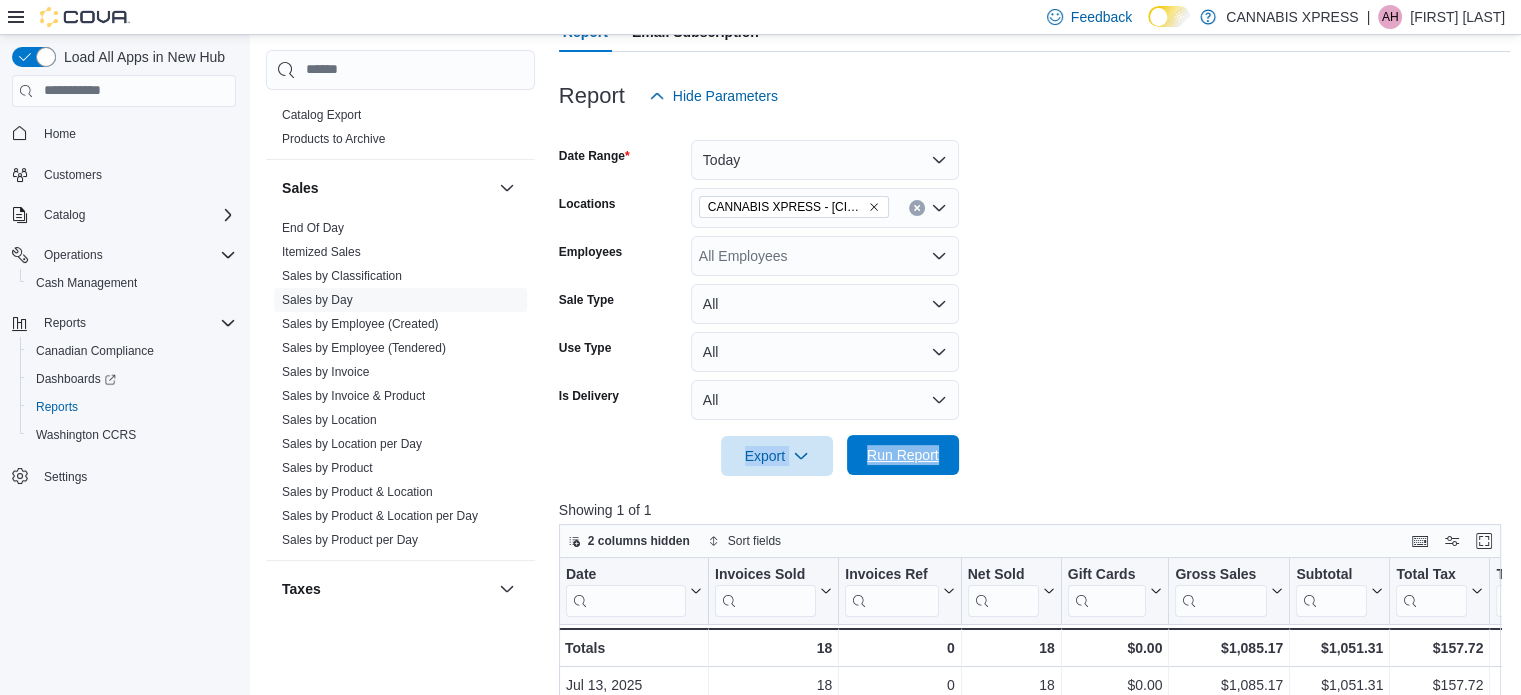 click on "Run Report" at bounding box center [903, 455] 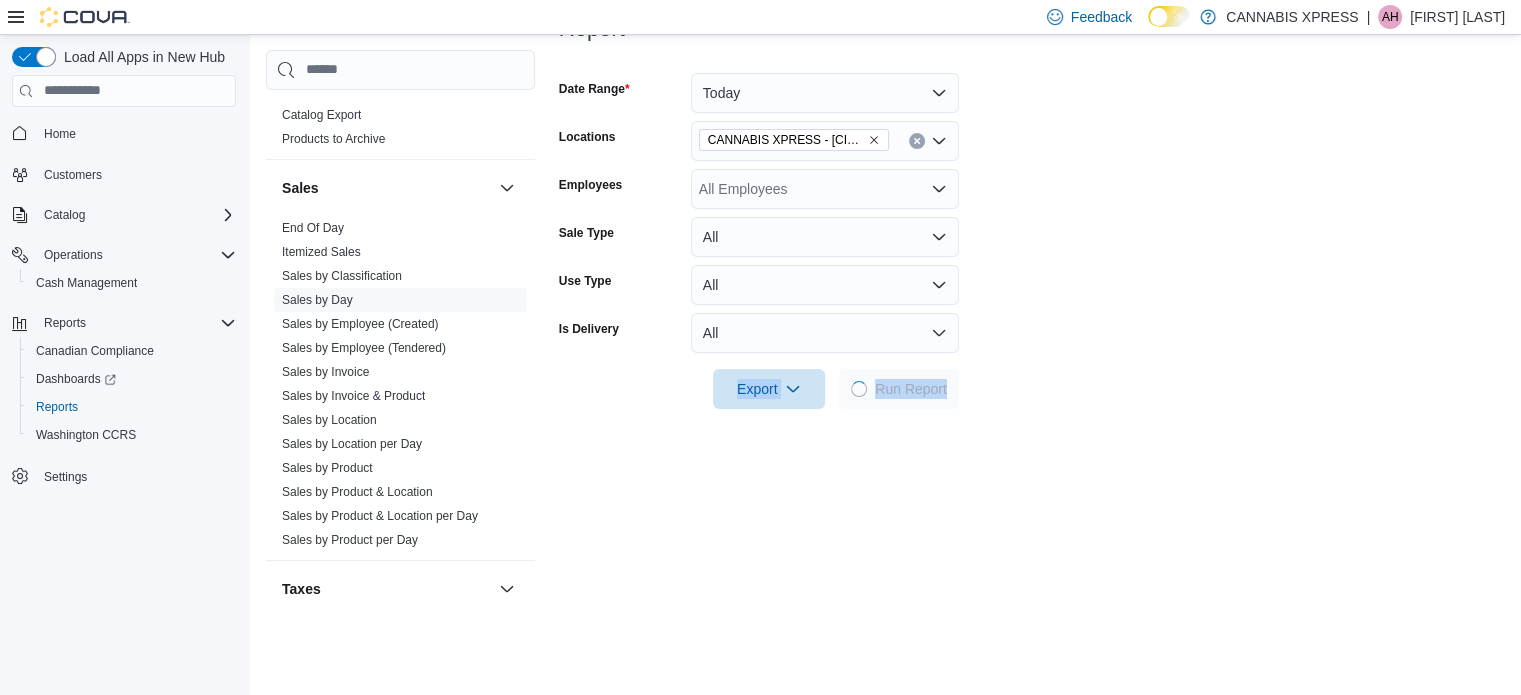 scroll, scrollTop: 405, scrollLeft: 0, axis: vertical 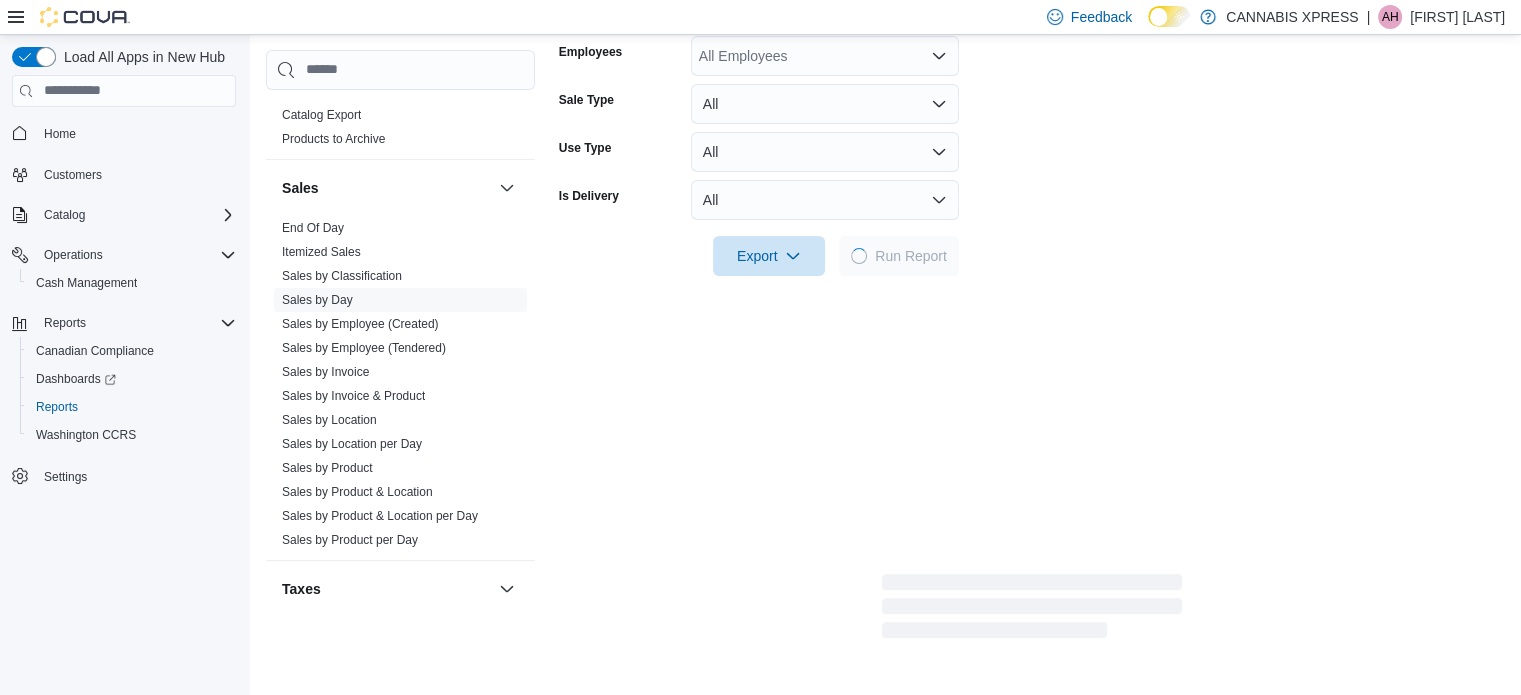 click at bounding box center [1032, 288] 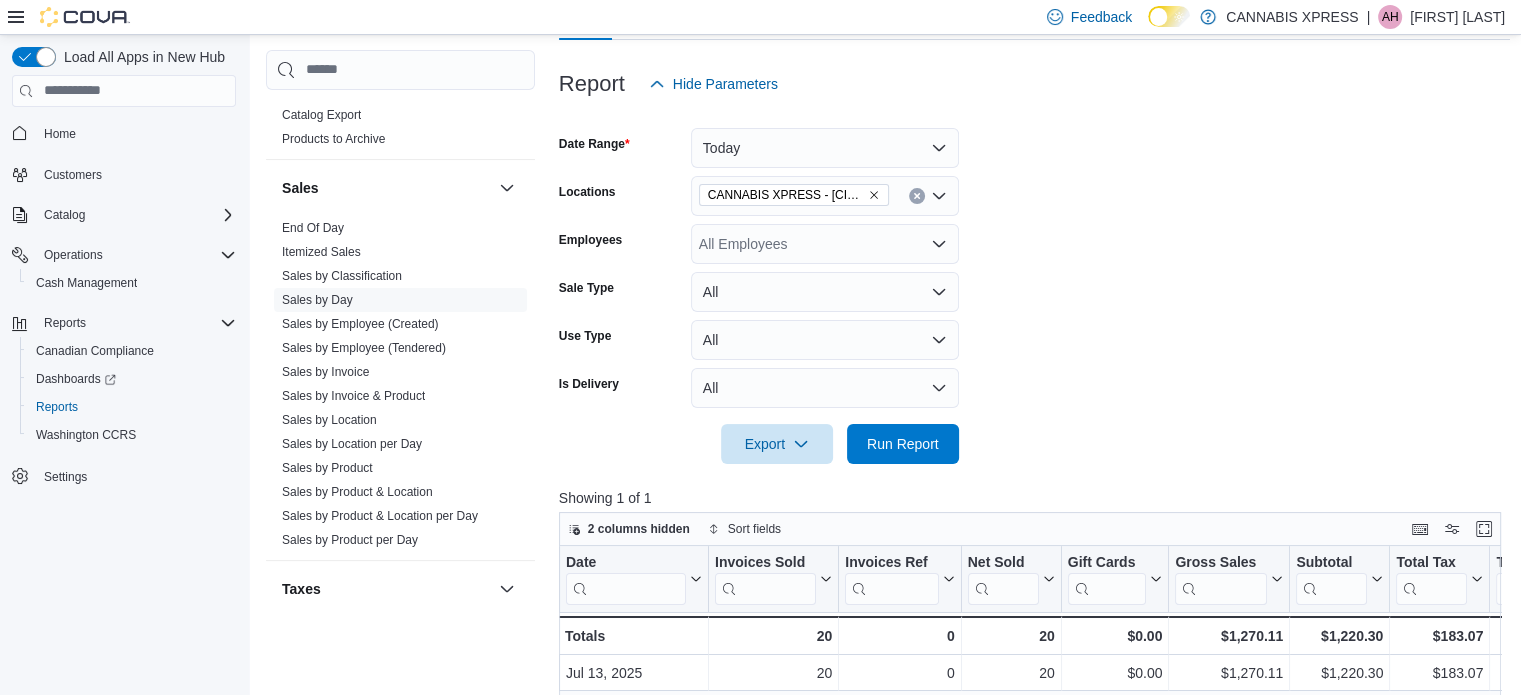 scroll, scrollTop: 205, scrollLeft: 0, axis: vertical 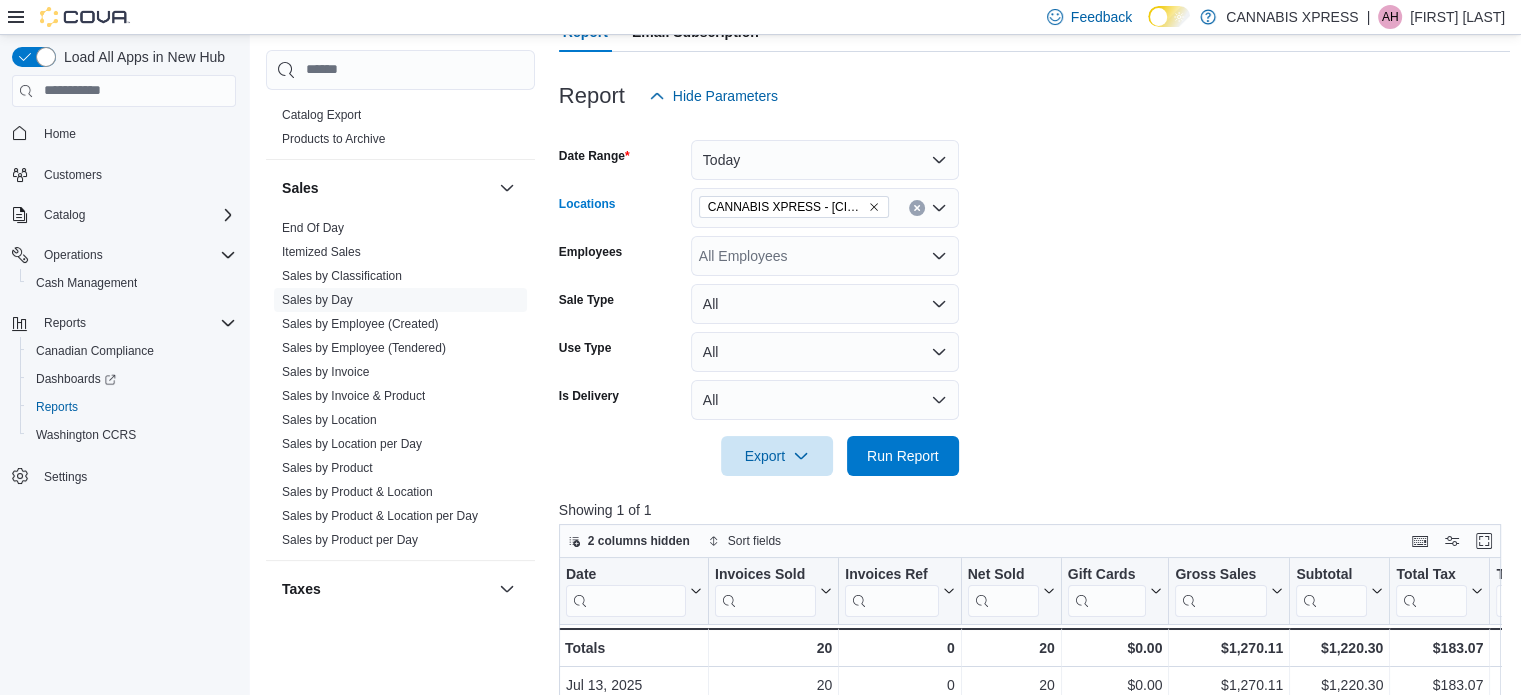 click 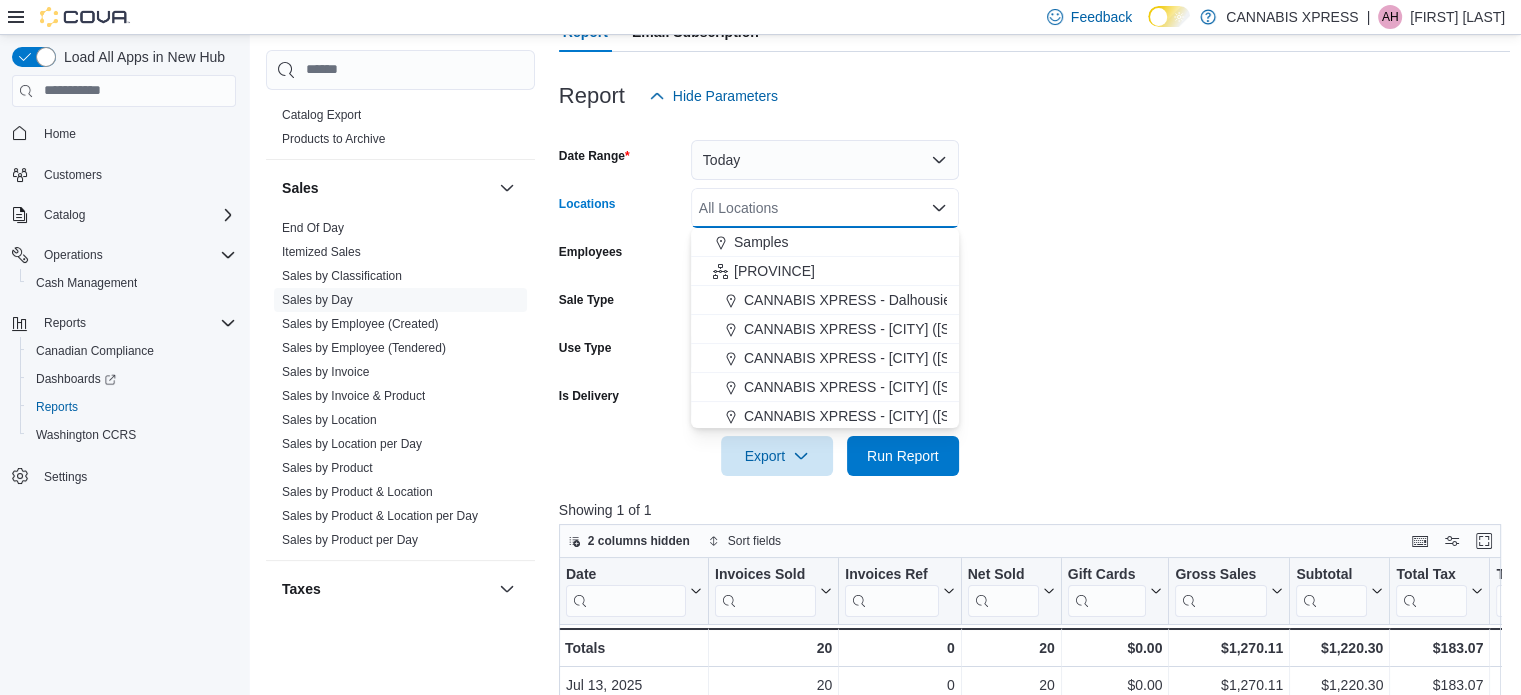 scroll, scrollTop: 438, scrollLeft: 0, axis: vertical 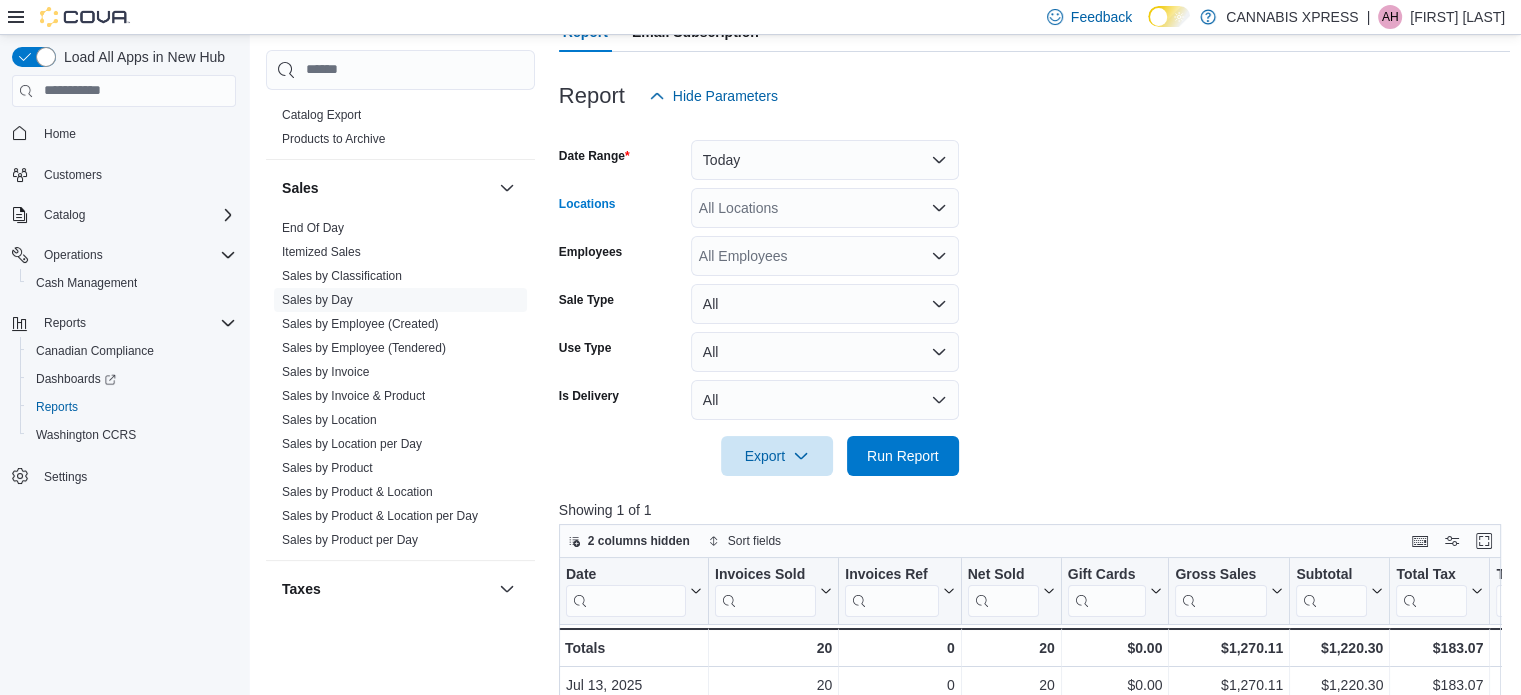 click 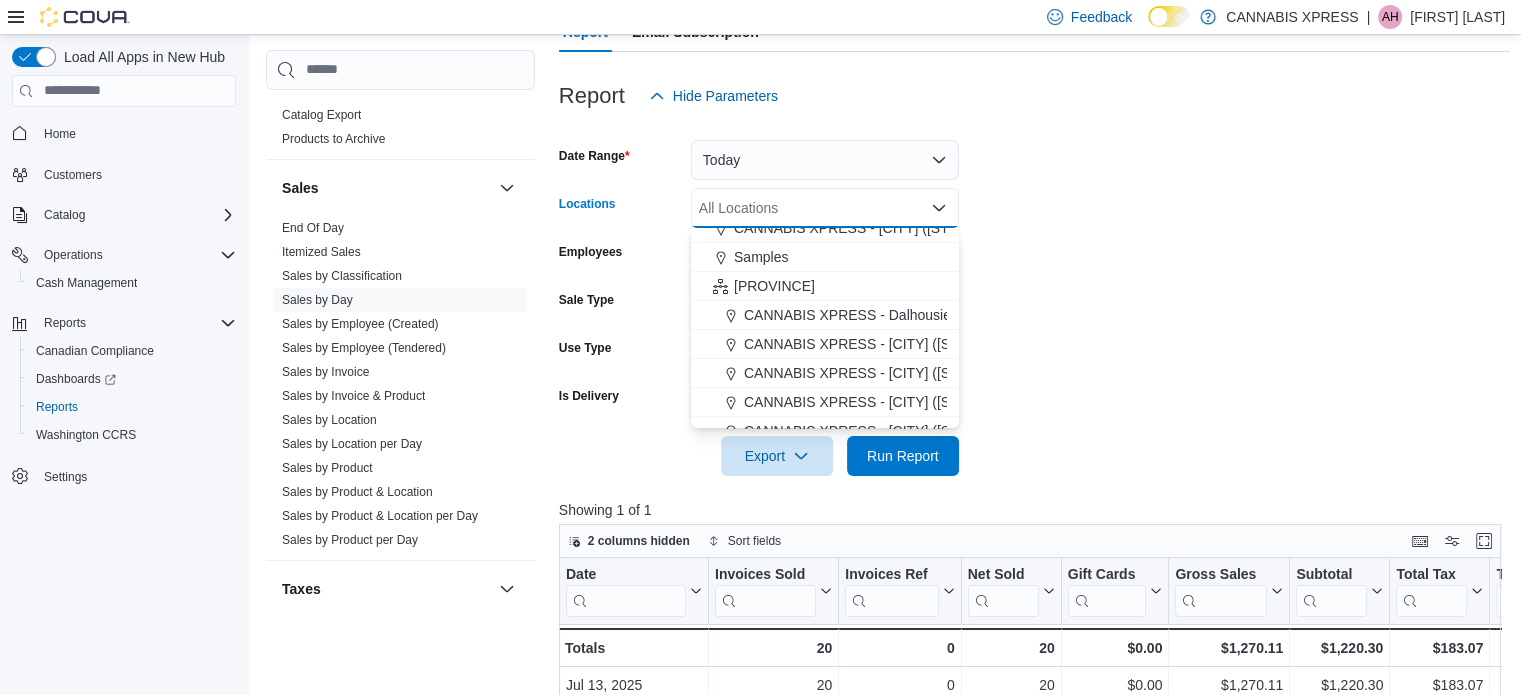 scroll, scrollTop: 438, scrollLeft: 0, axis: vertical 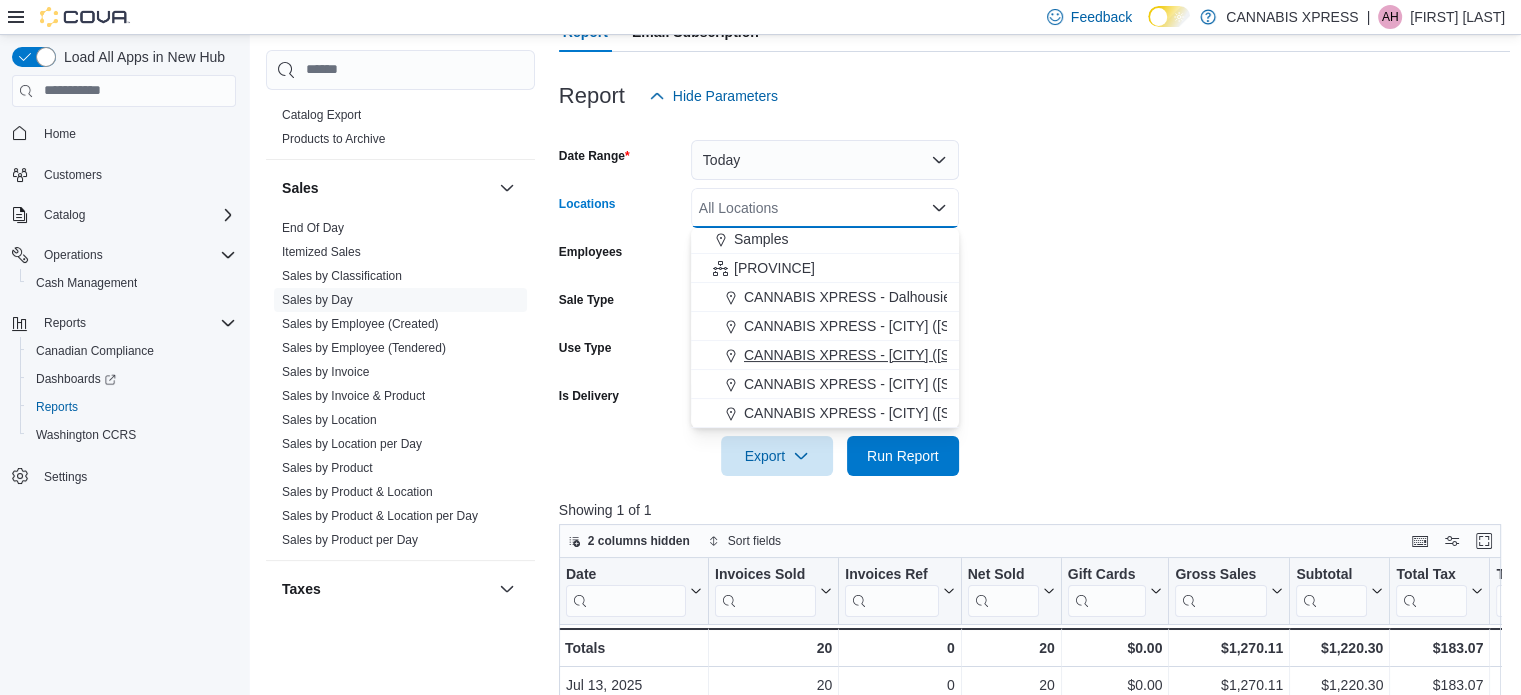 click on "CANNABIS XPRESS - [CITY] ([STREET])" at bounding box center (825, 355) 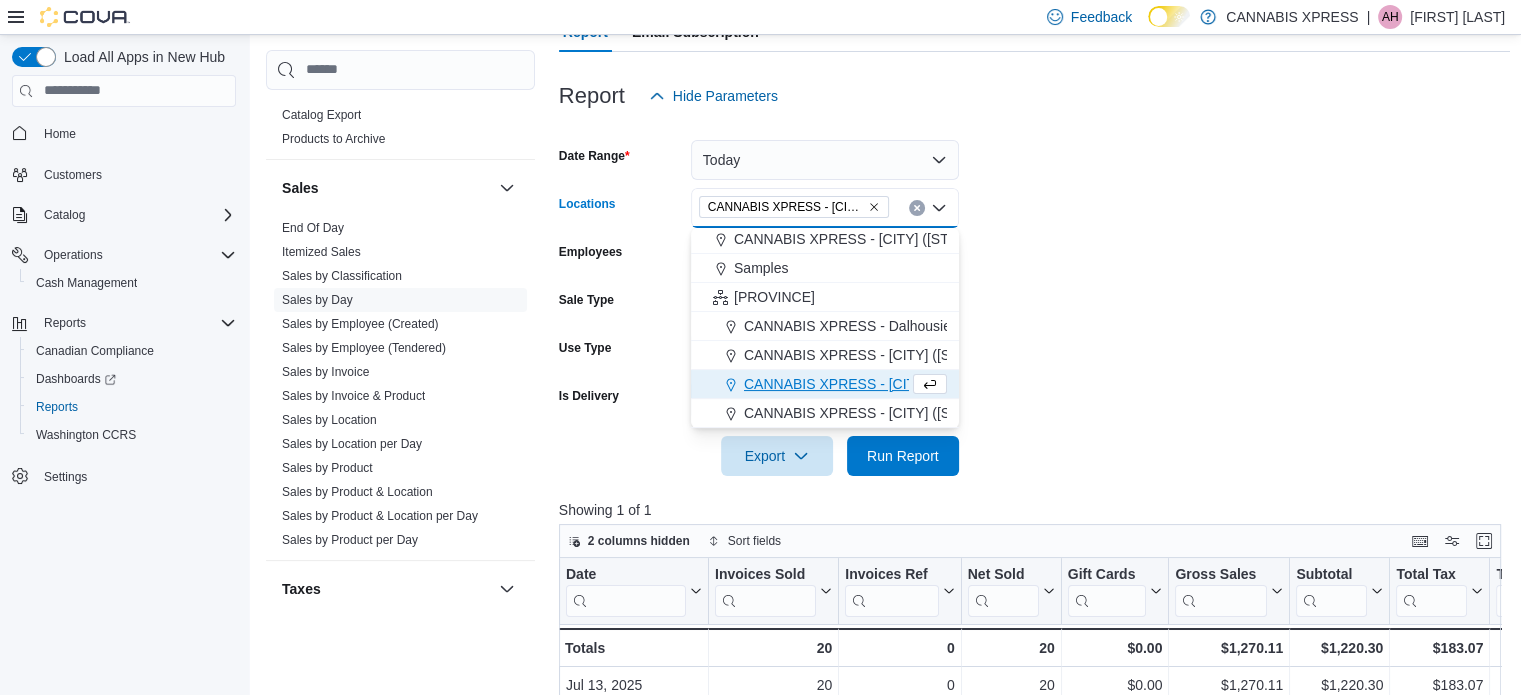 scroll, scrollTop: 408, scrollLeft: 0, axis: vertical 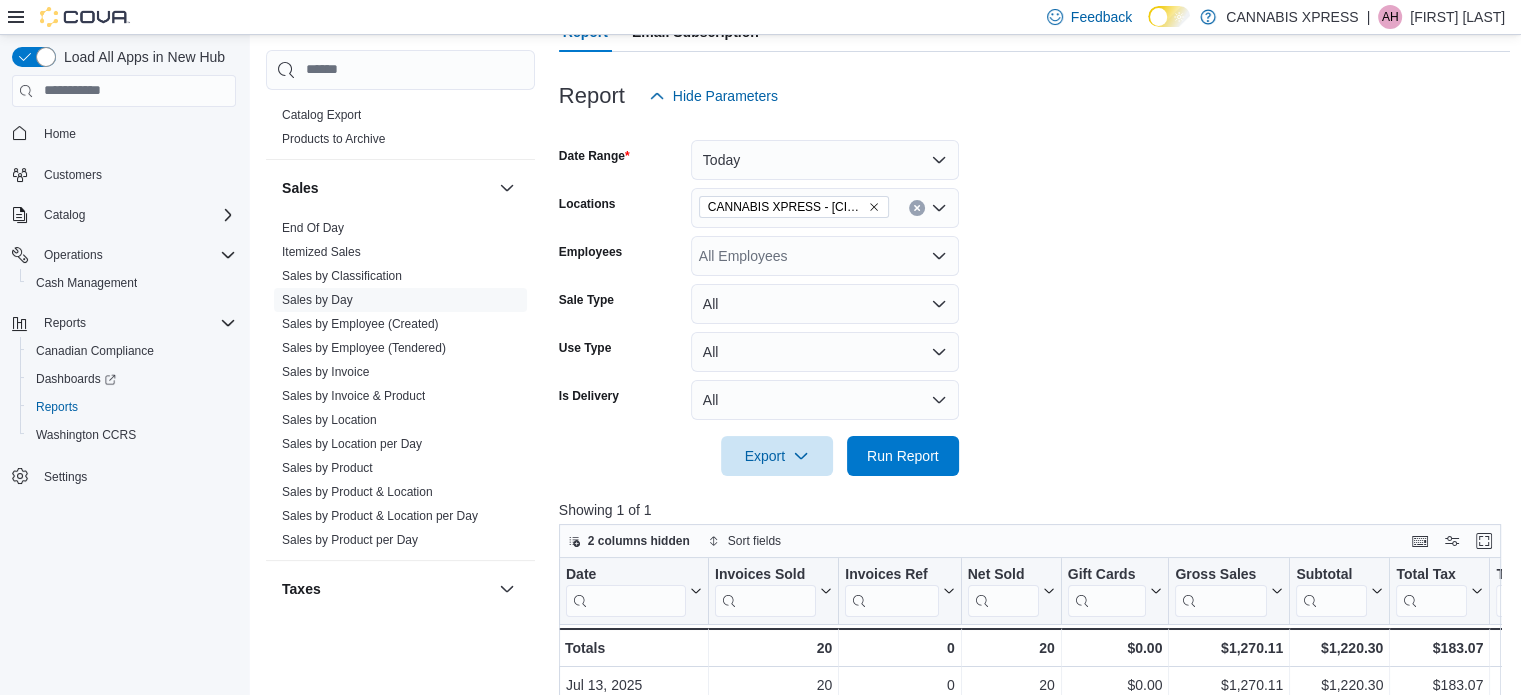 click on "Date Range Today Locations CANNABIS XPRESS - [CITY] ([STREET]) Employees All Employees Sale Type All Use Type All Is Delivery All Export  Run Report" at bounding box center [1035, 296] 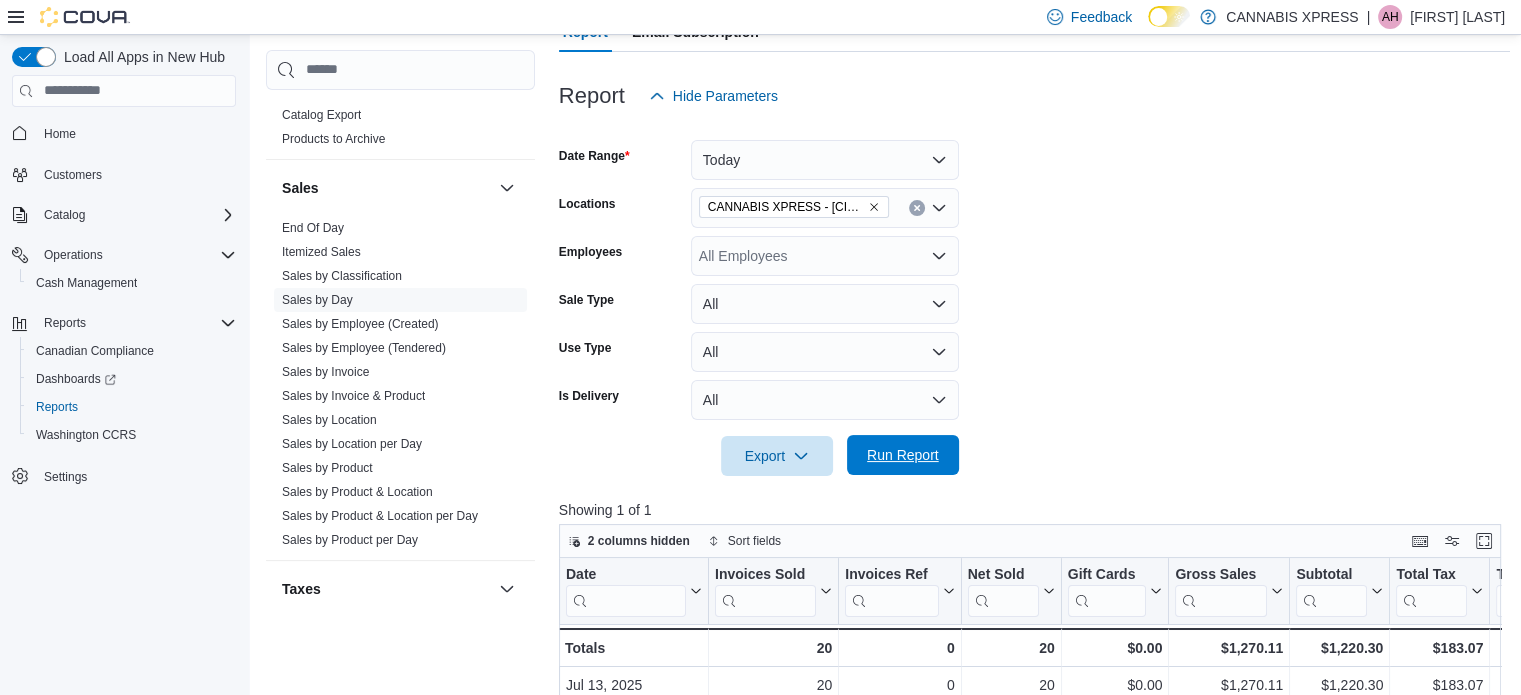 click on "Run Report" at bounding box center [903, 455] 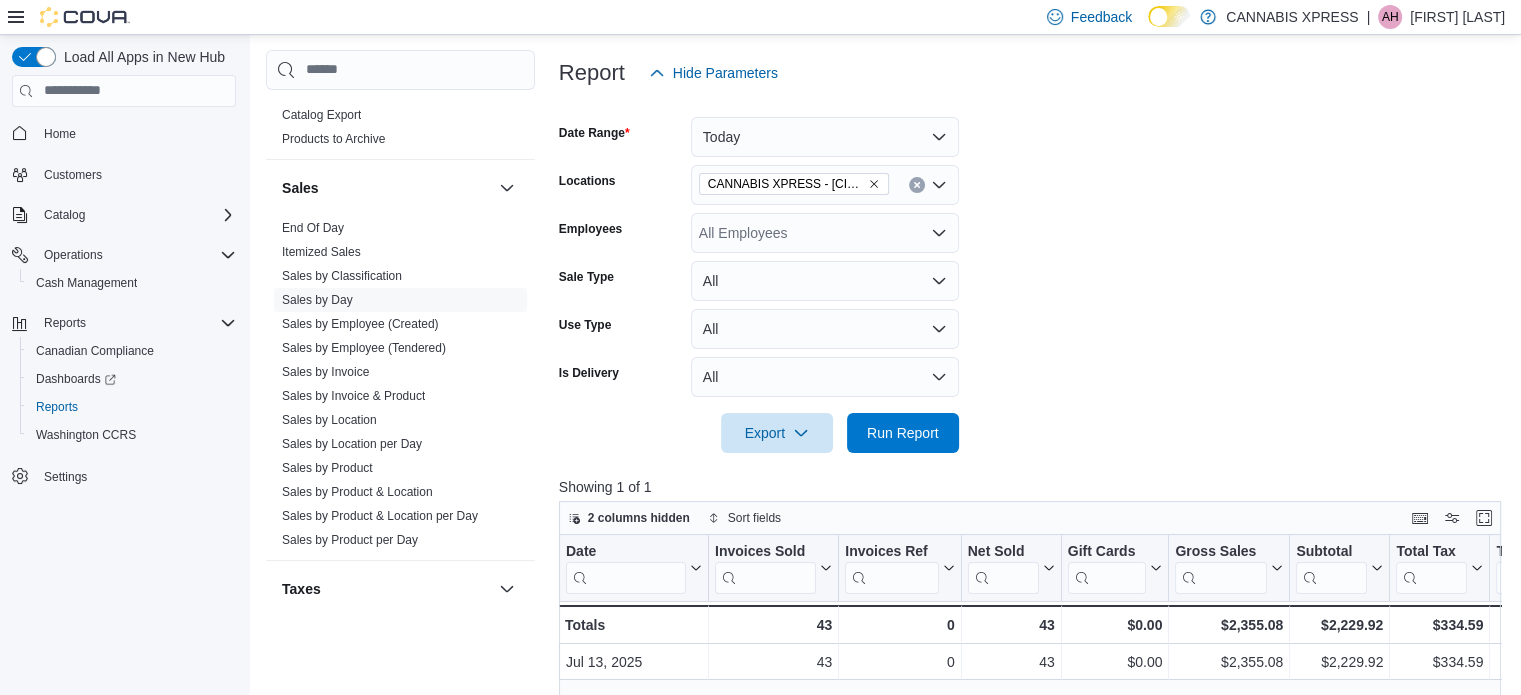 scroll, scrollTop: 105, scrollLeft: 0, axis: vertical 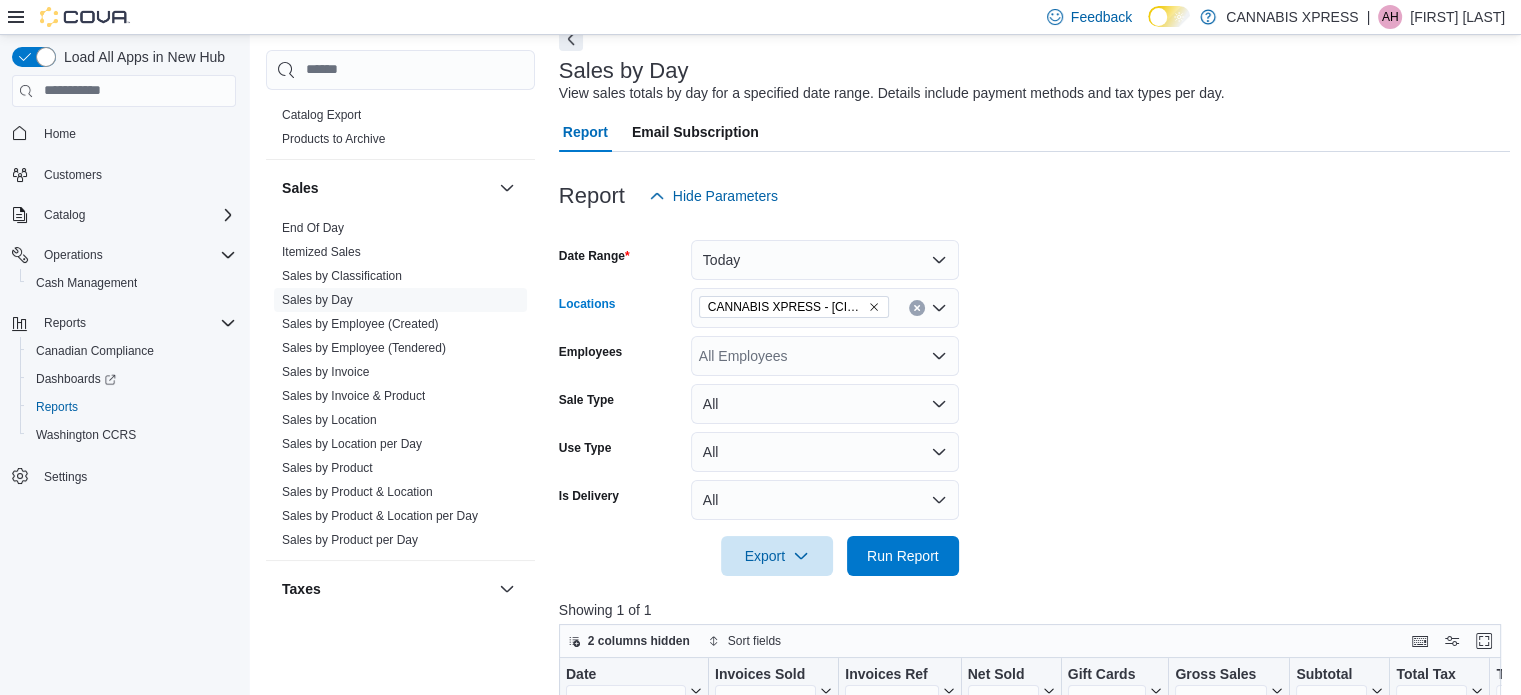 click on "CANNABIS XPRESS - [CITY] ([STREET])" at bounding box center (794, 307) 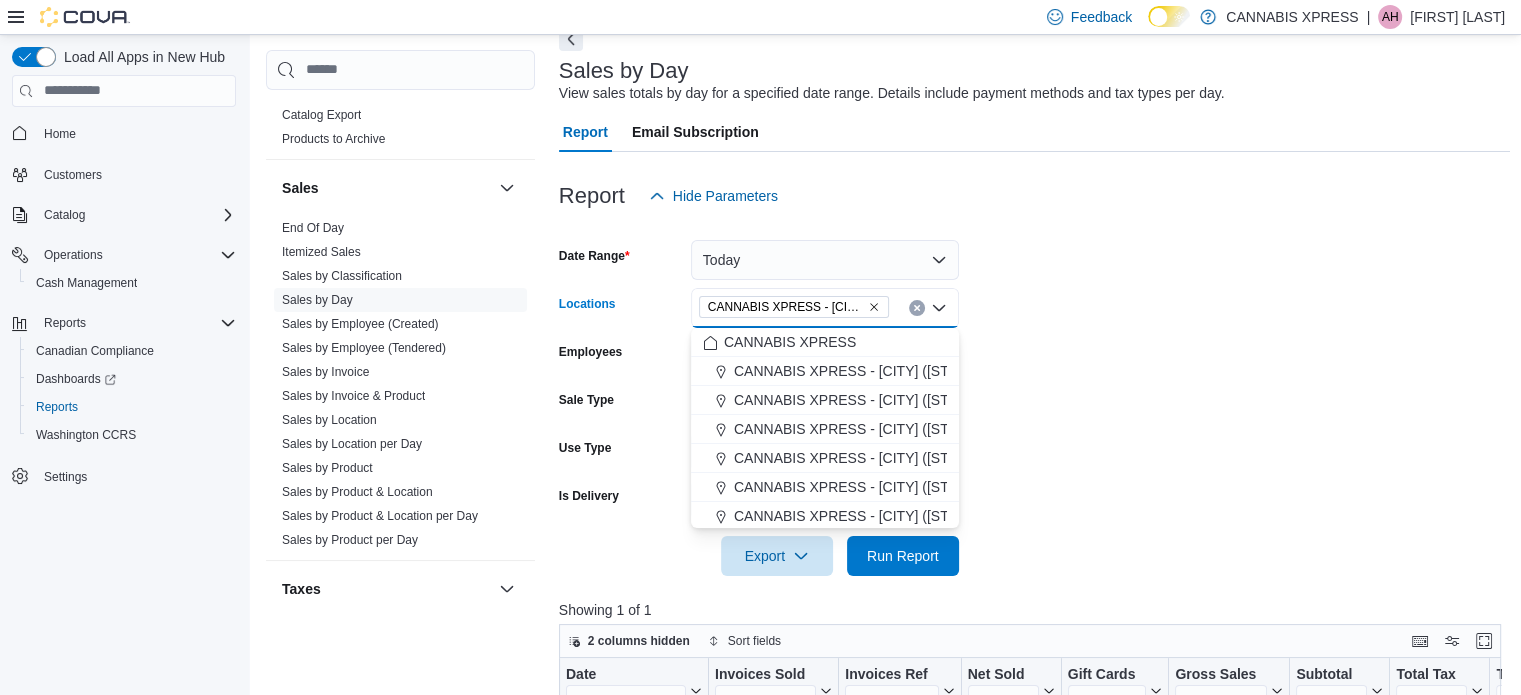 click 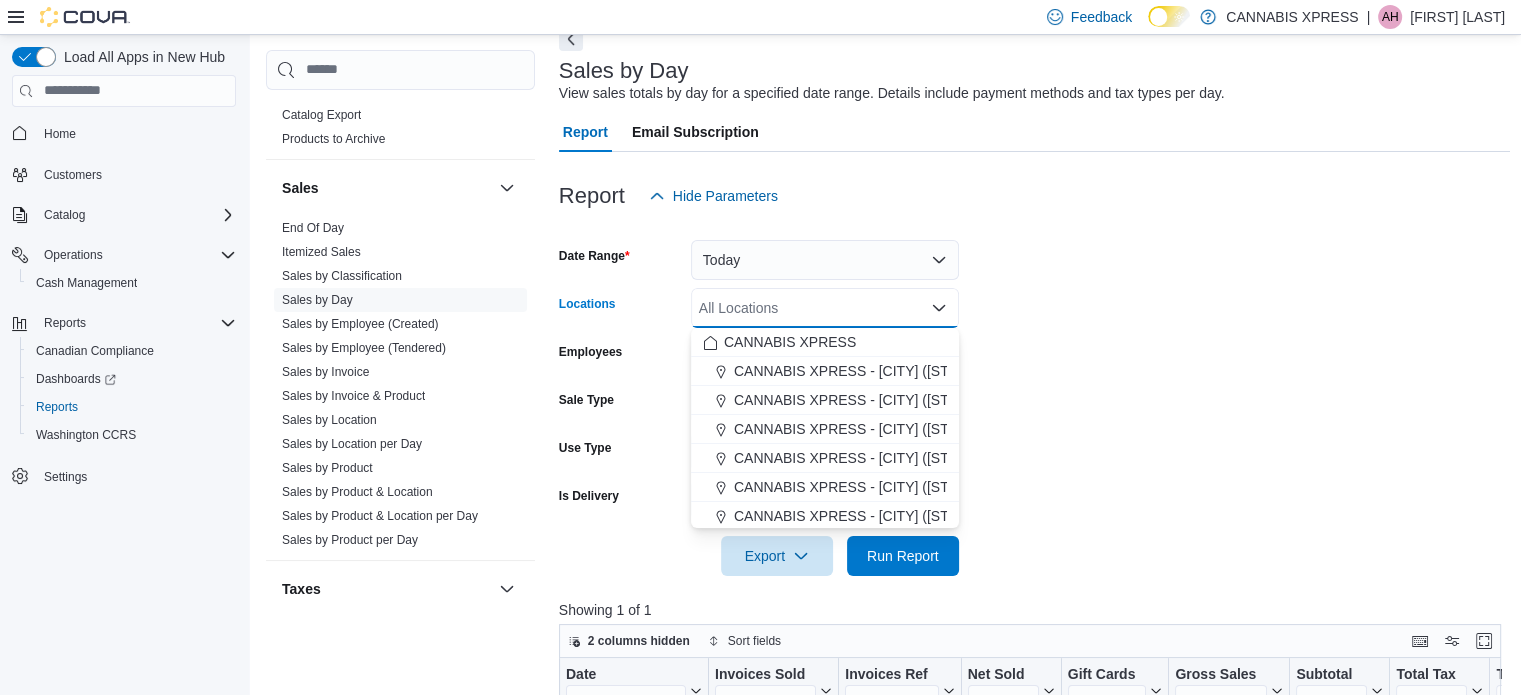click on "Date Range Today Locations All Locations Combo box. Selected. Combo box input. All Locations. Type some text or, to display a list of choices, press Down Arrow. To exit the list of choices, press Escape. Employees All Employees Sale Type All Use Type All Is Delivery All Export  Run Report" at bounding box center [1035, 396] 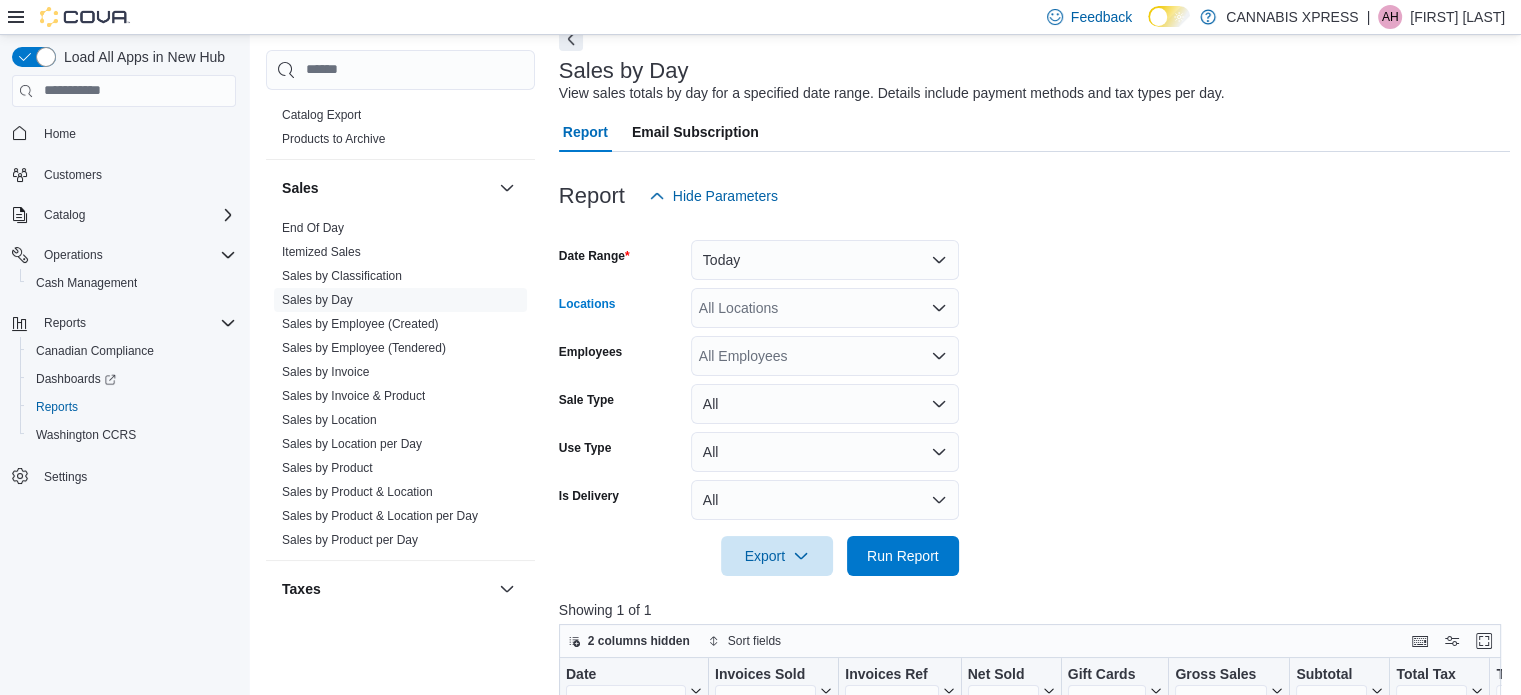 click 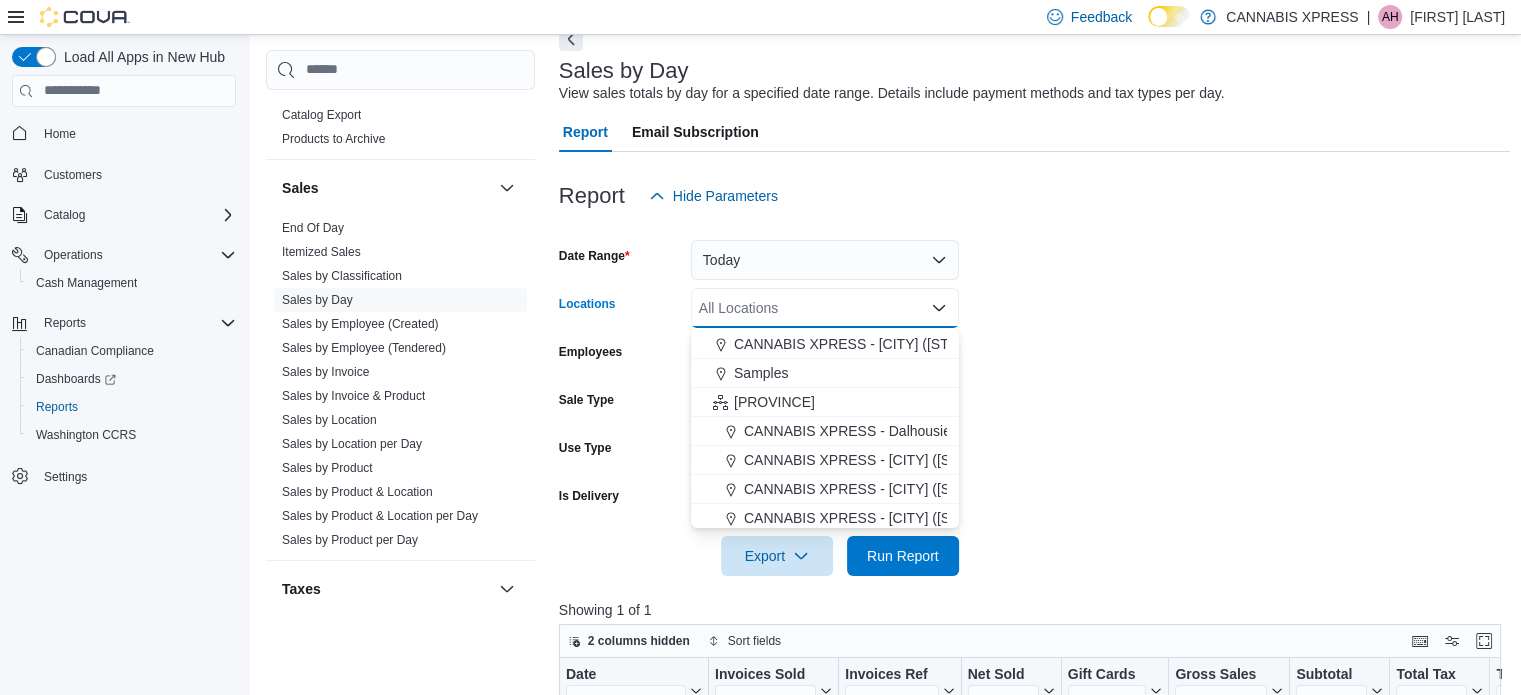 scroll, scrollTop: 438, scrollLeft: 0, axis: vertical 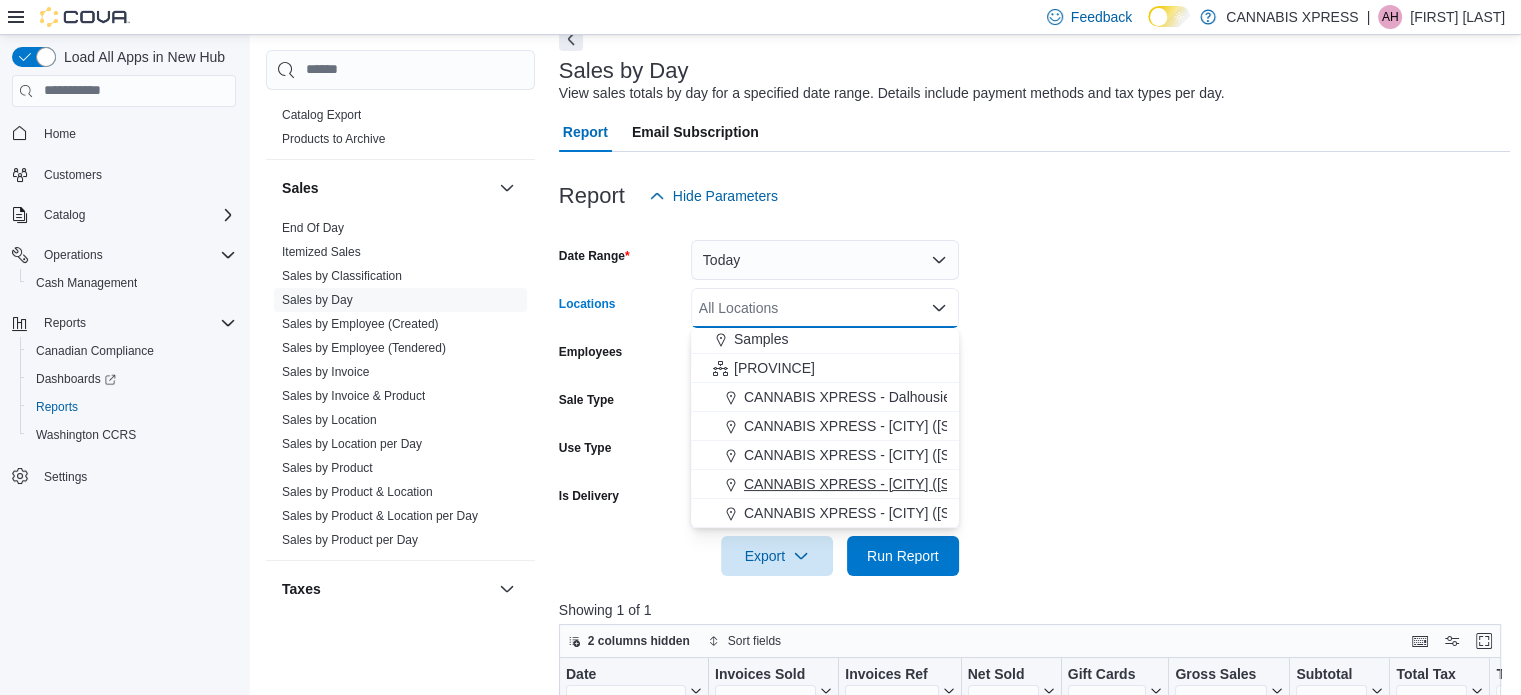 click on "CANNABIS XPRESS - [CITY] ([STREET])" at bounding box center [874, 484] 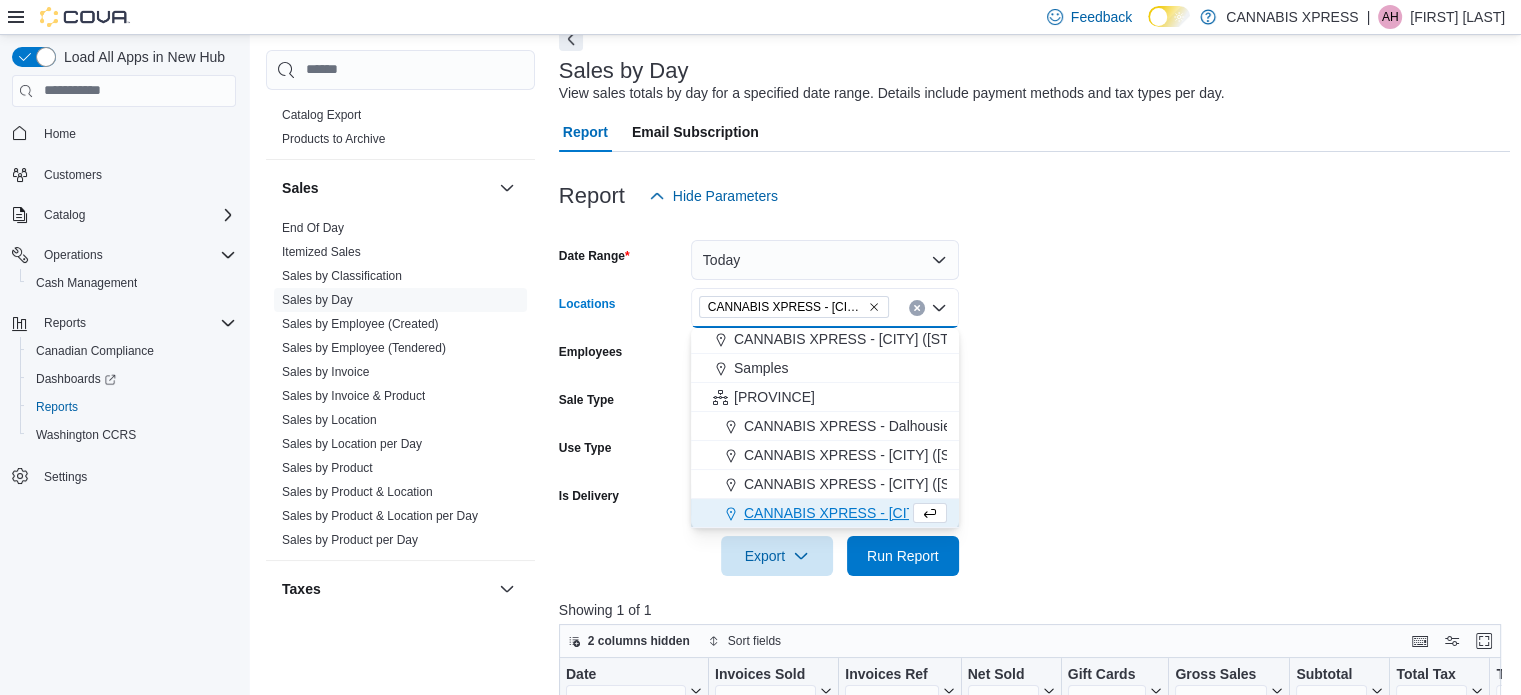 scroll, scrollTop: 408, scrollLeft: 0, axis: vertical 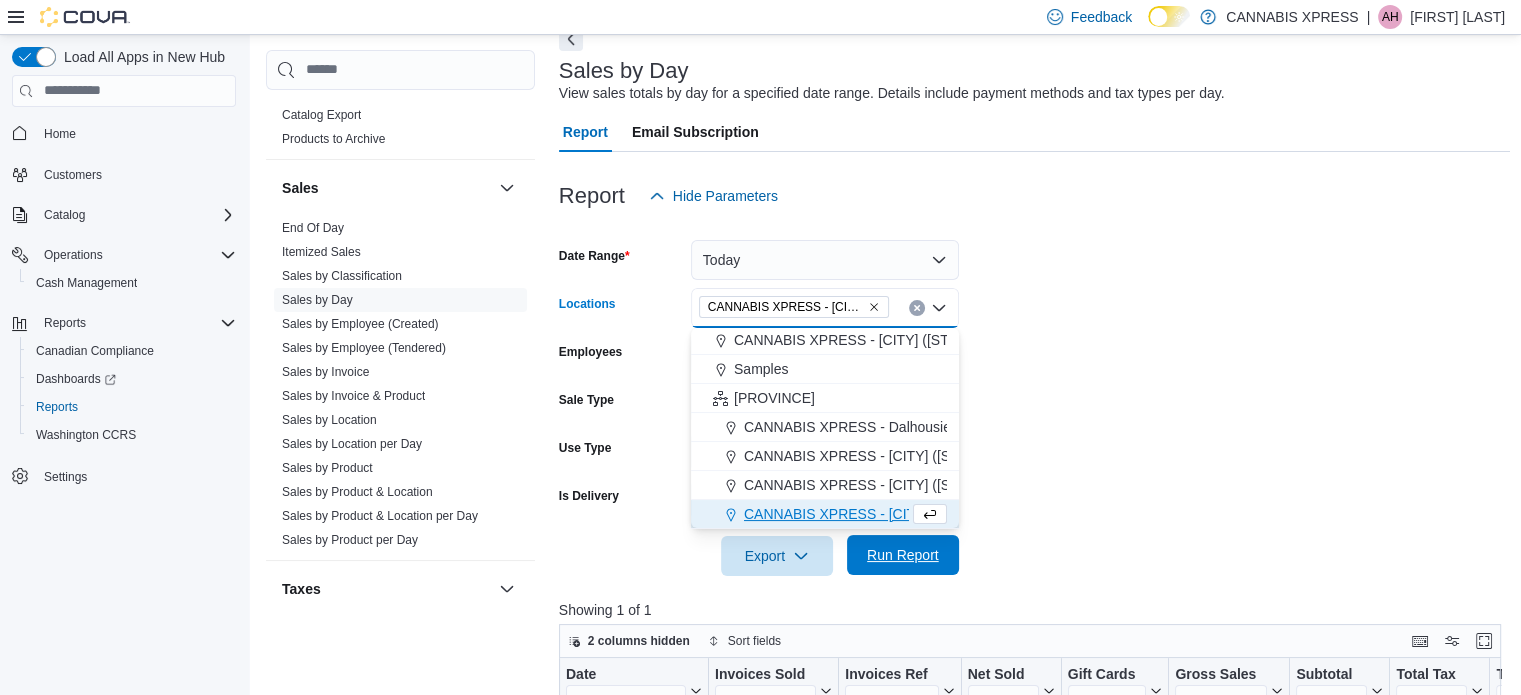 click on "Run Report" at bounding box center (903, 555) 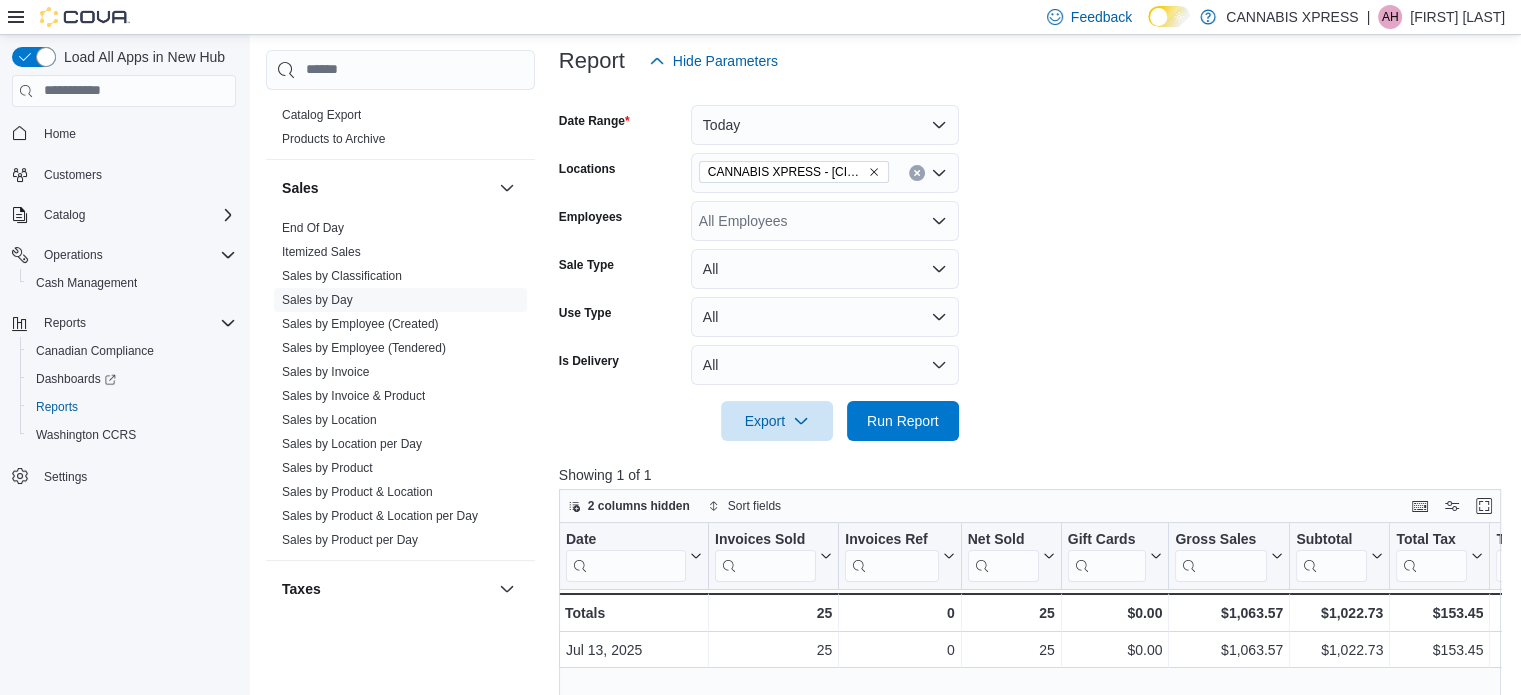 scroll, scrollTop: 205, scrollLeft: 0, axis: vertical 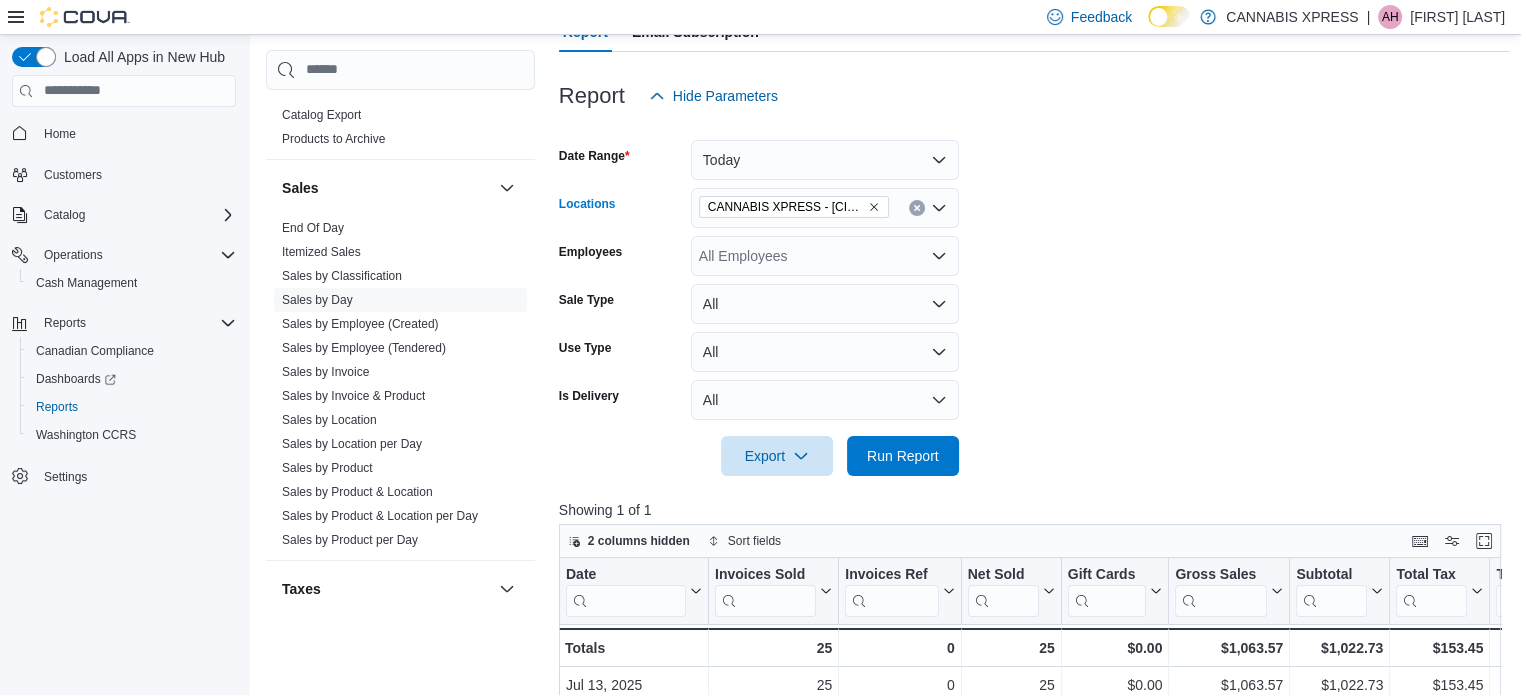 click 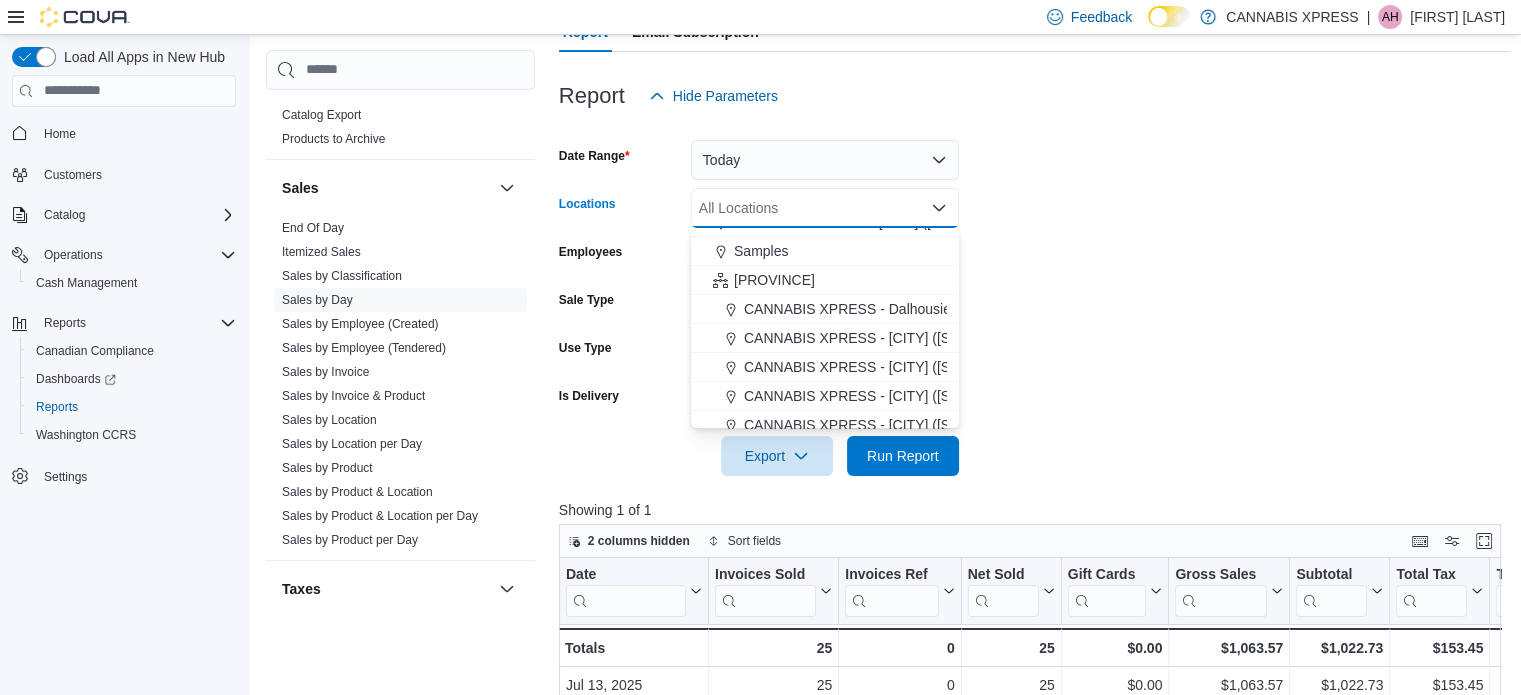 scroll, scrollTop: 438, scrollLeft: 0, axis: vertical 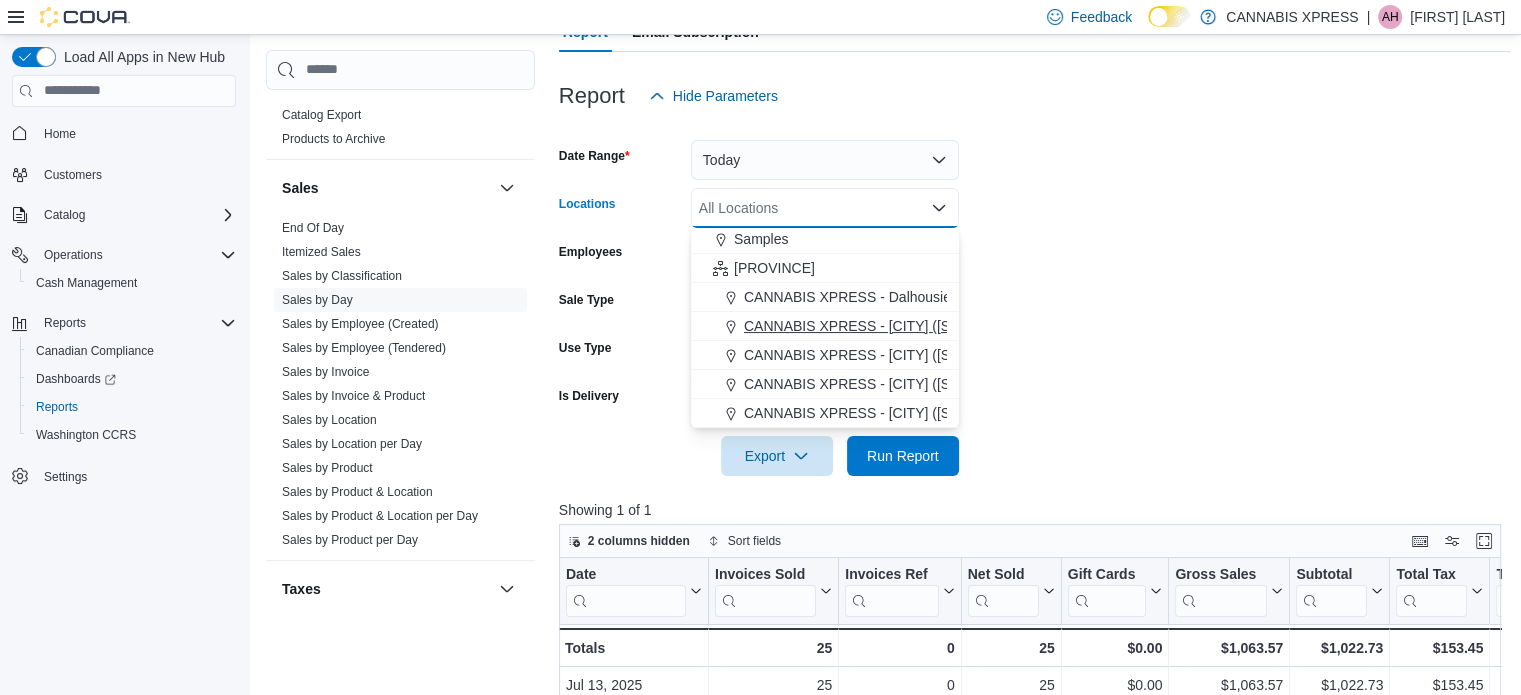 click on "CANNABIS XPRESS - [CITY] ([STREET])" at bounding box center [874, 326] 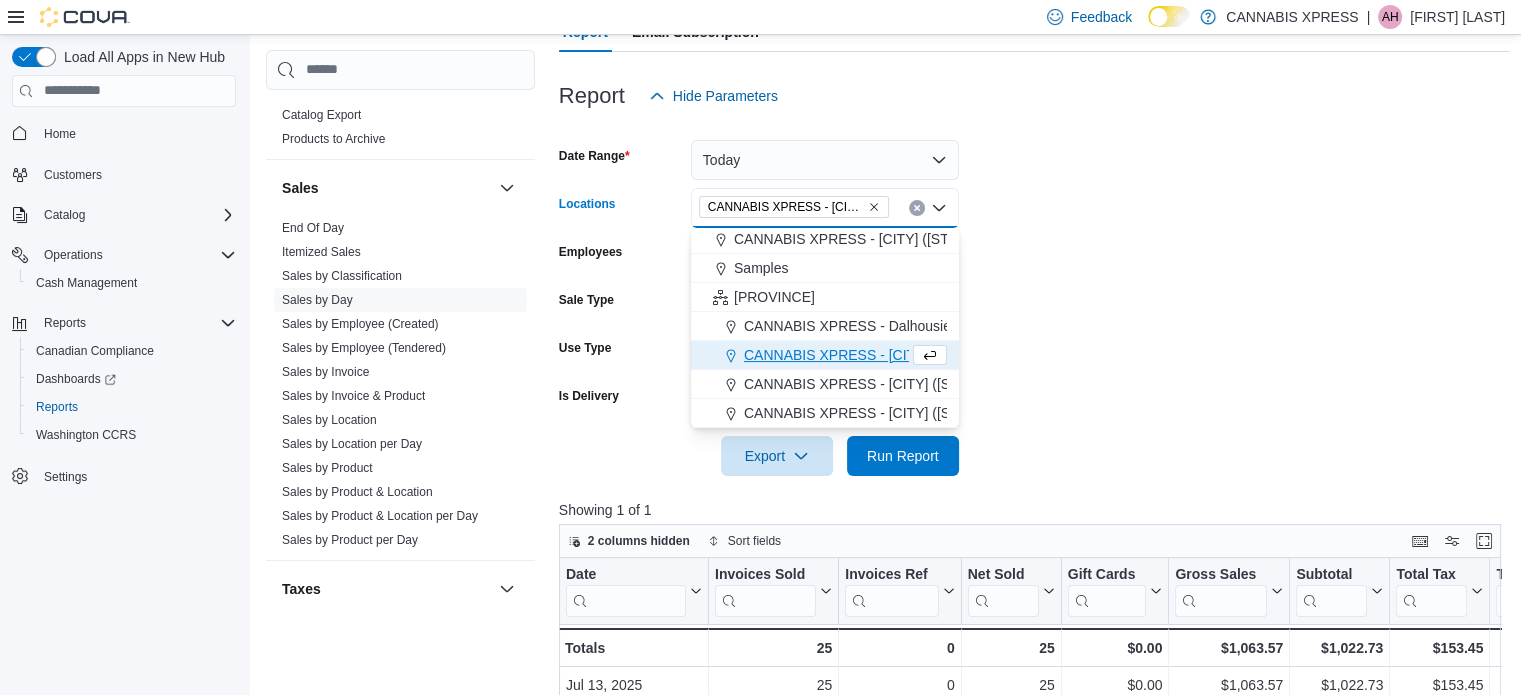 scroll, scrollTop: 408, scrollLeft: 0, axis: vertical 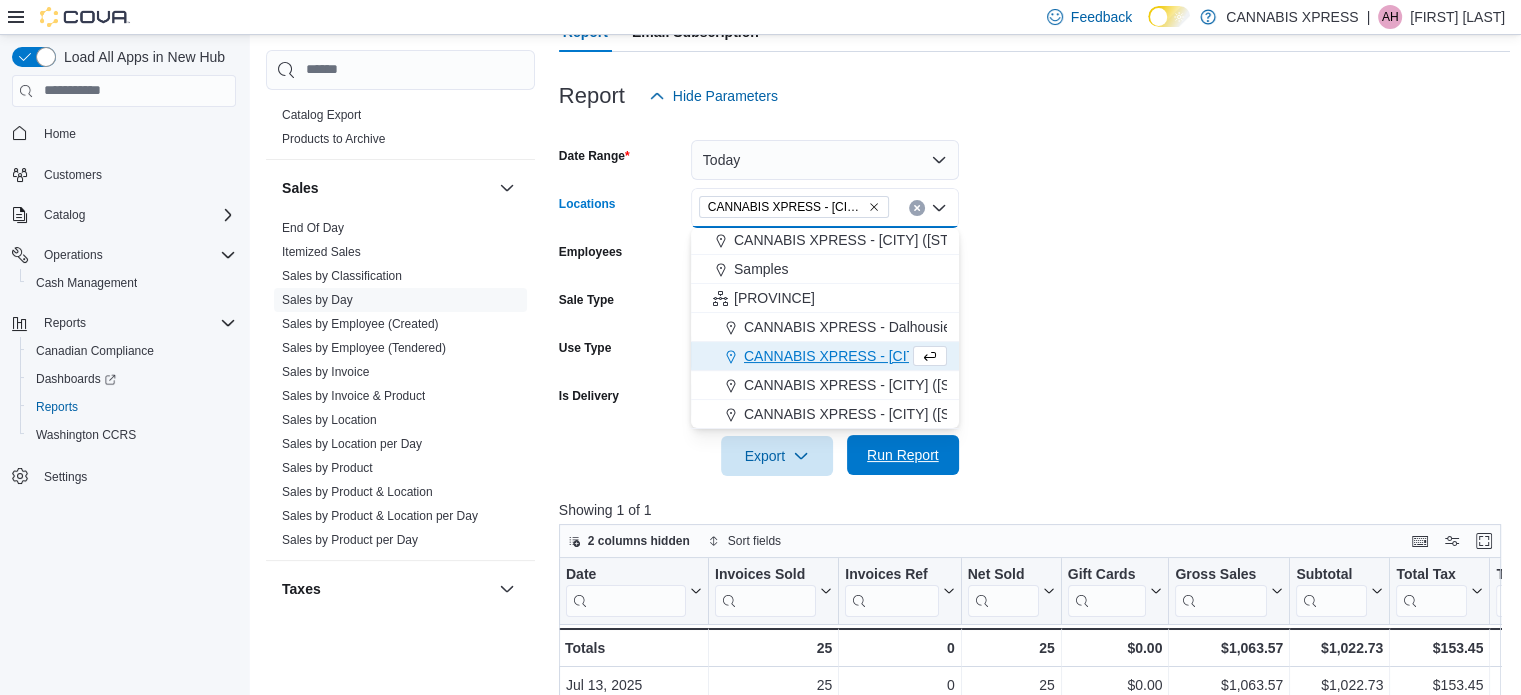 click on "Run Report" at bounding box center [903, 455] 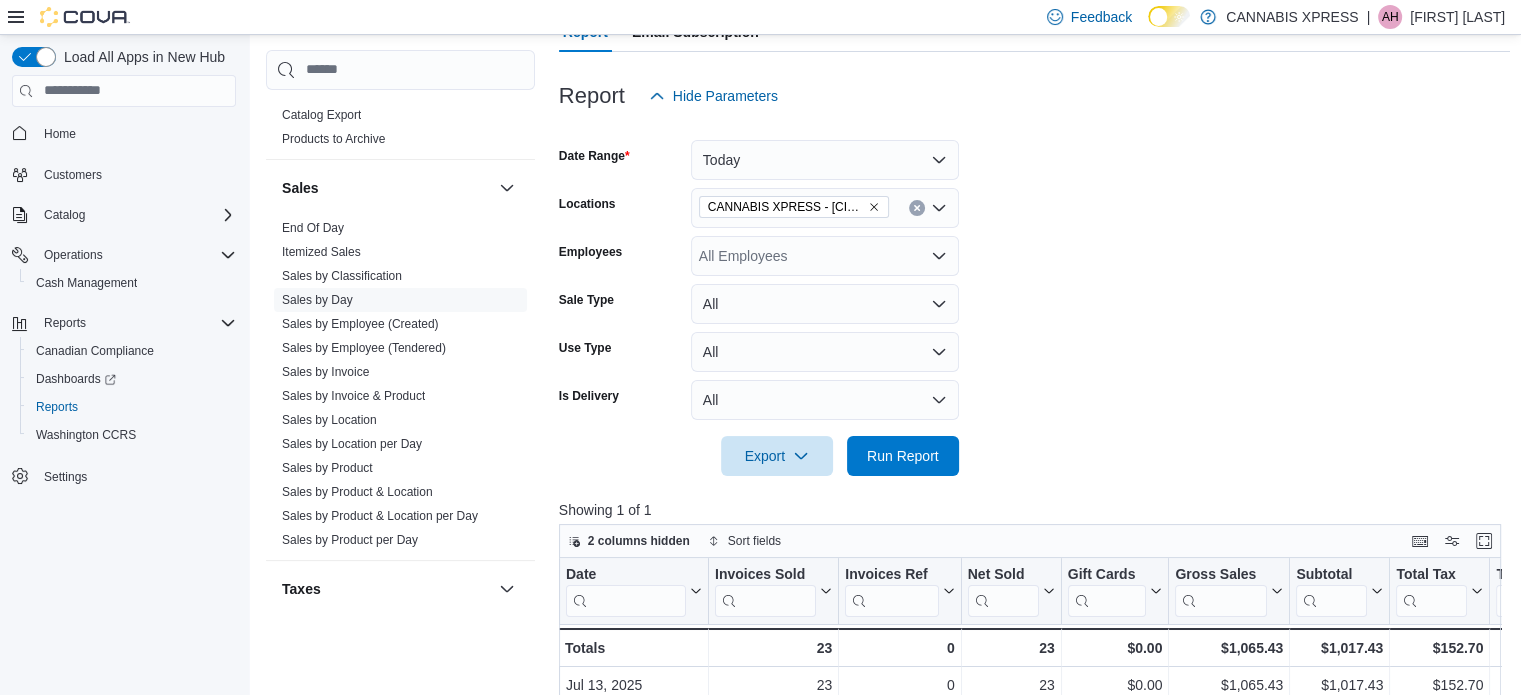 click 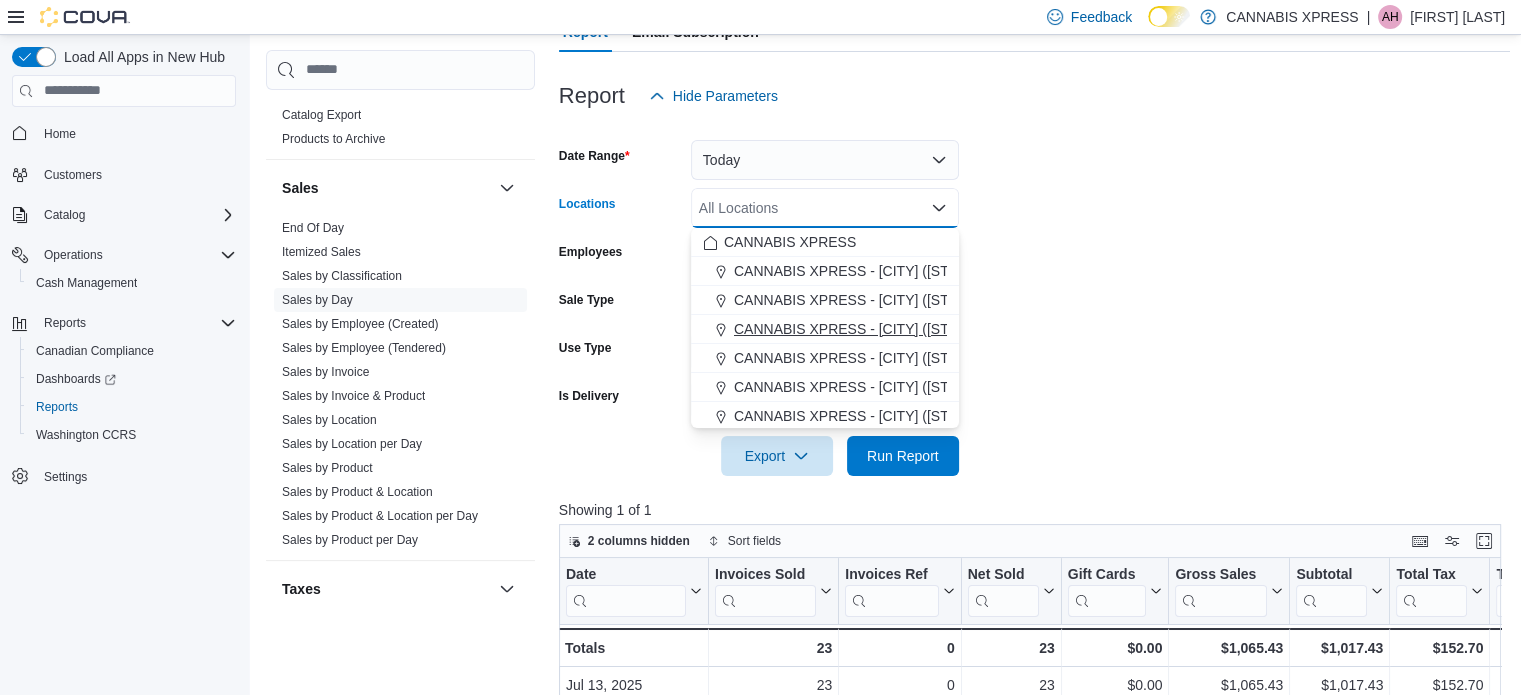 scroll, scrollTop: 438, scrollLeft: 0, axis: vertical 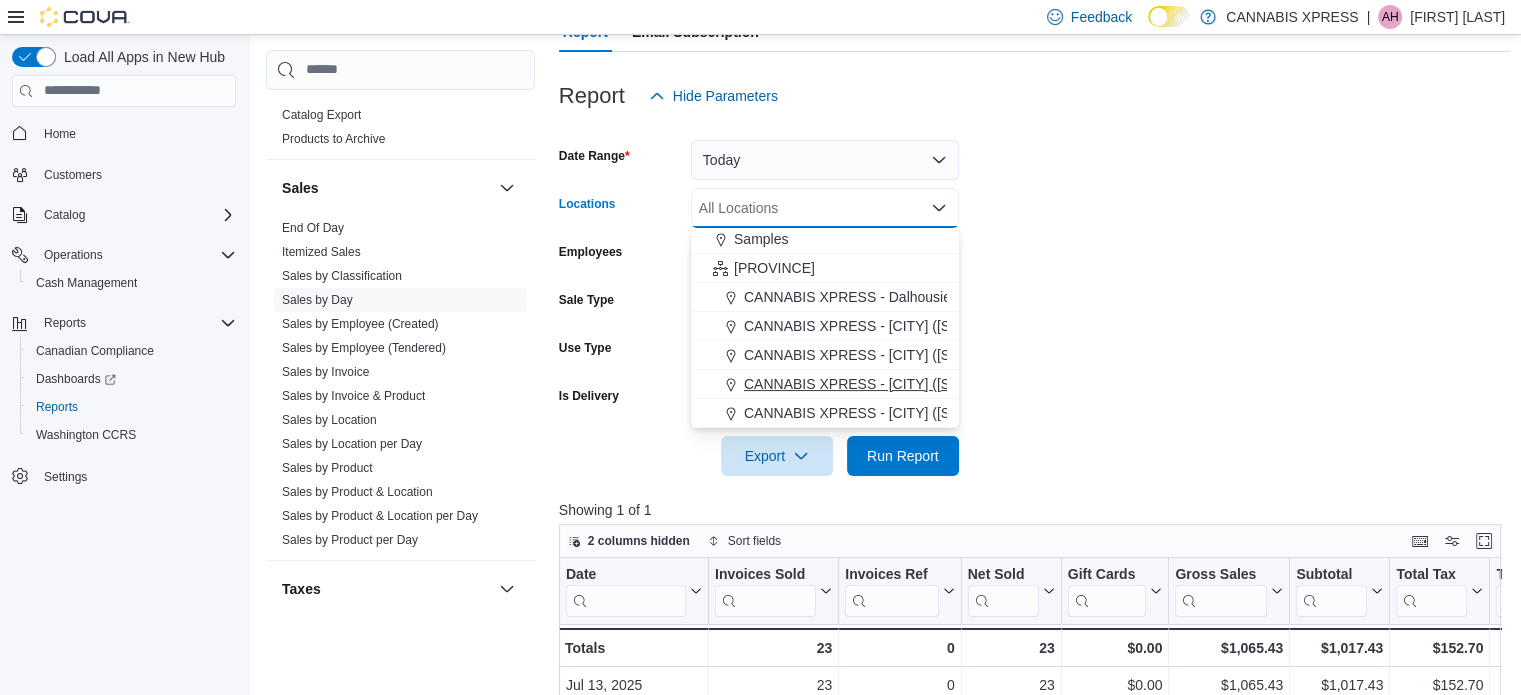 click on "CANNABIS XPRESS - [CITY] ([STREET])" at bounding box center (874, 384) 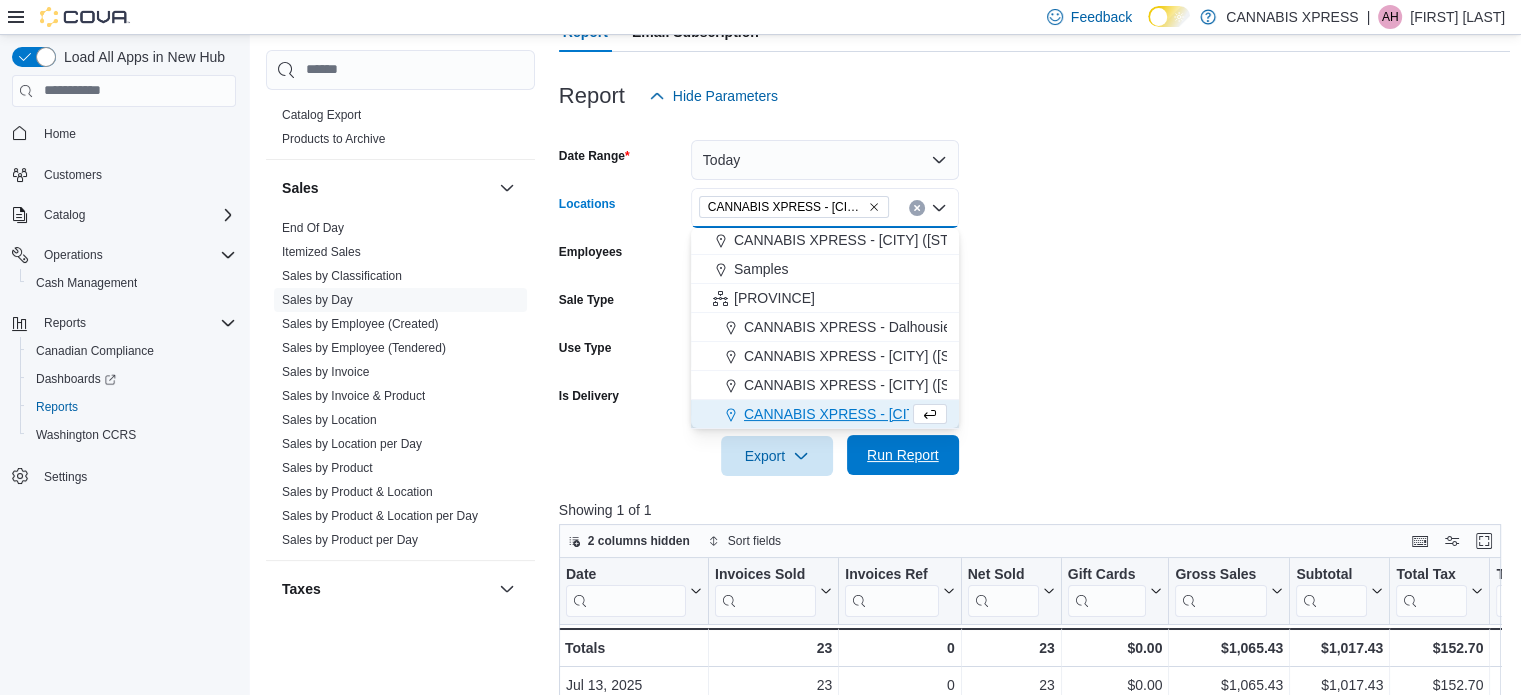 click on "Run Report" at bounding box center (903, 455) 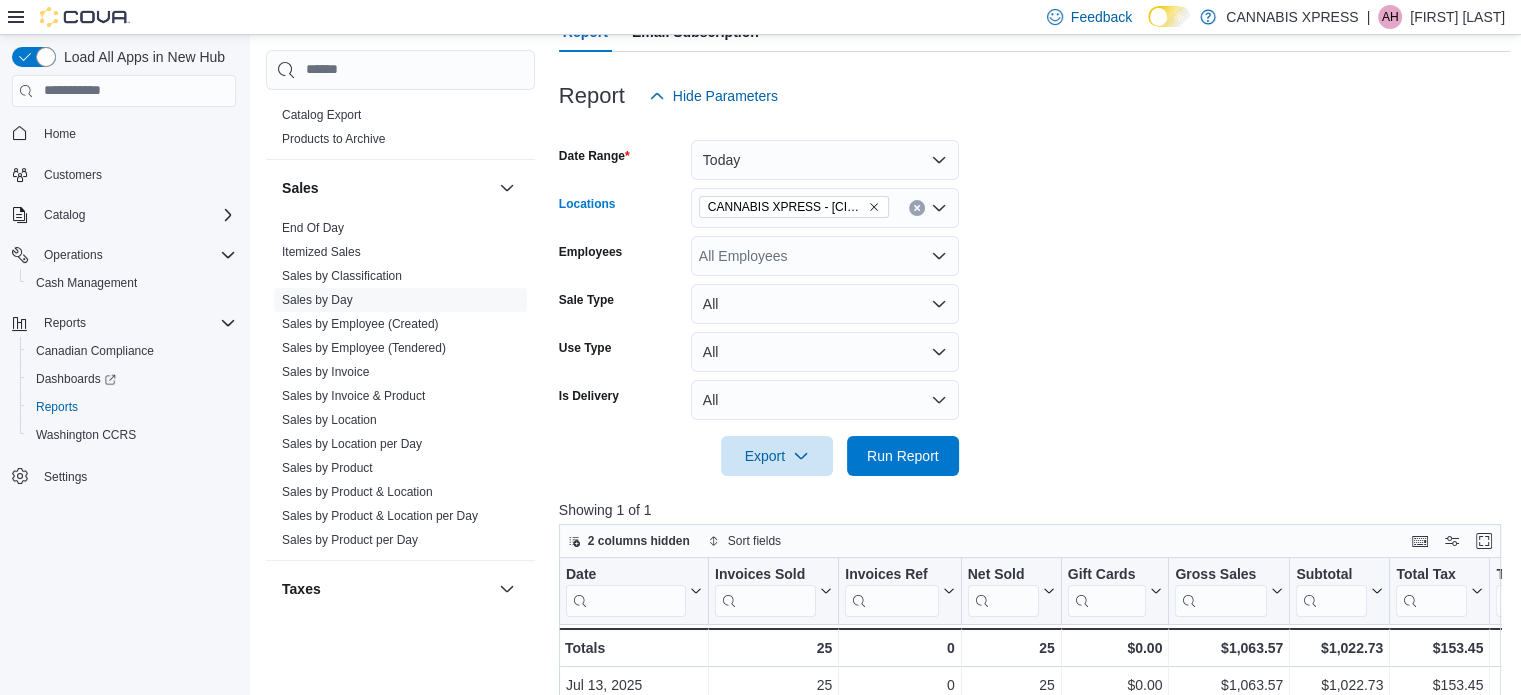click 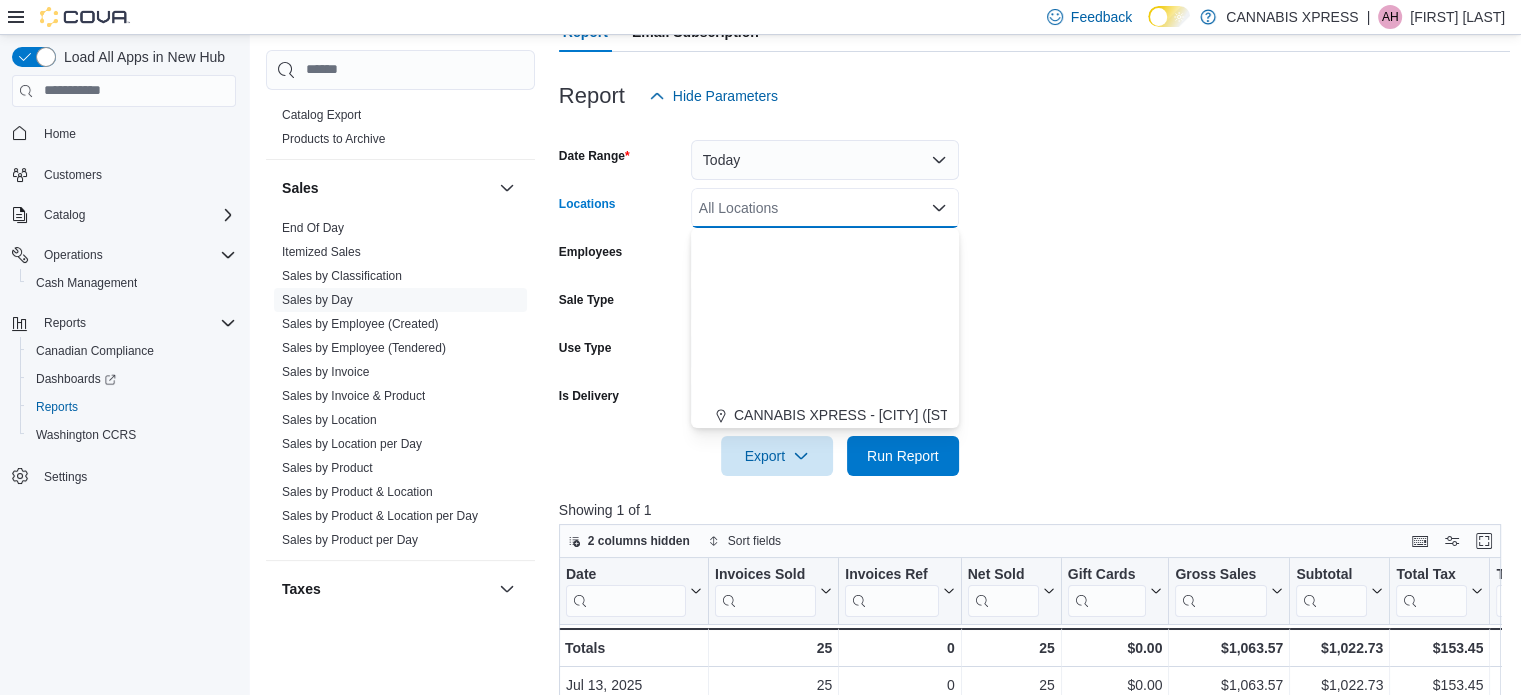 scroll, scrollTop: 438, scrollLeft: 0, axis: vertical 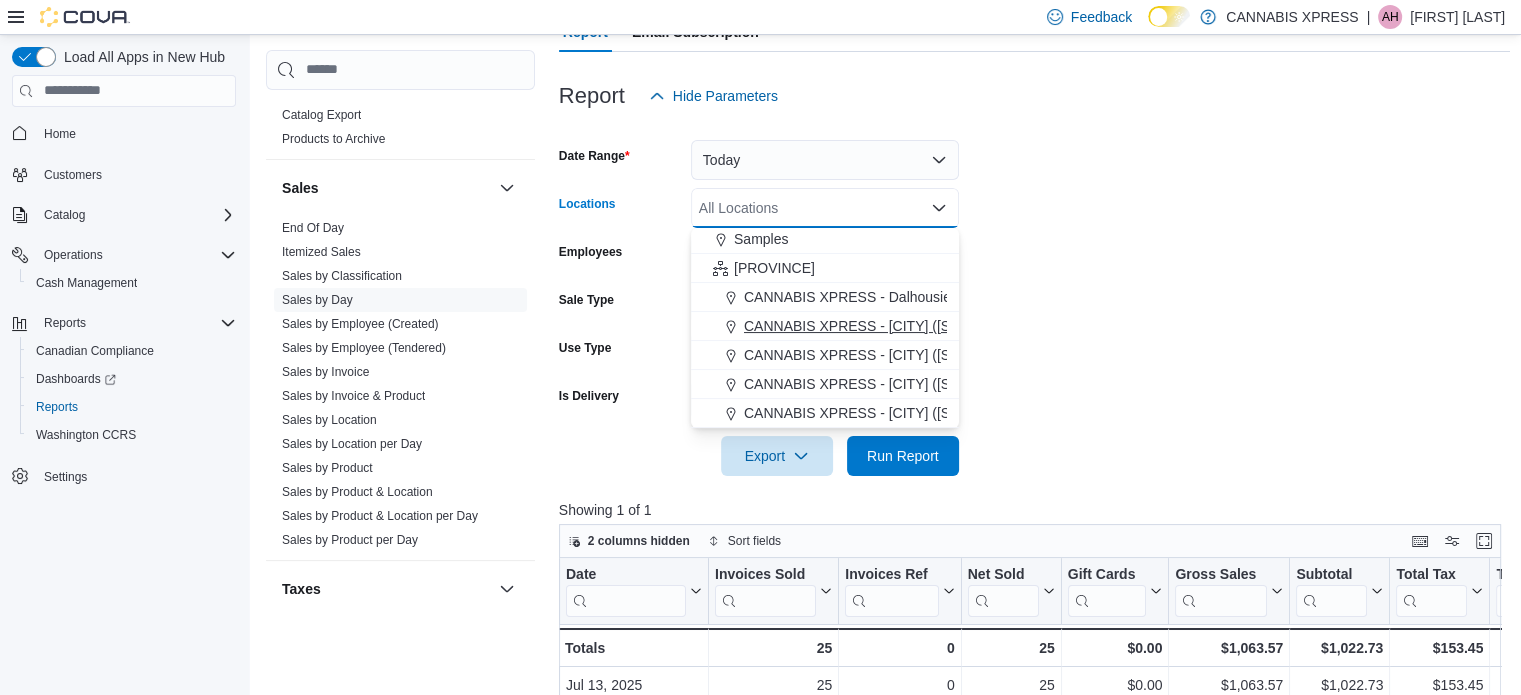 click on "CANNABIS XPRESS - [CITY] ([STREET])" at bounding box center [874, 326] 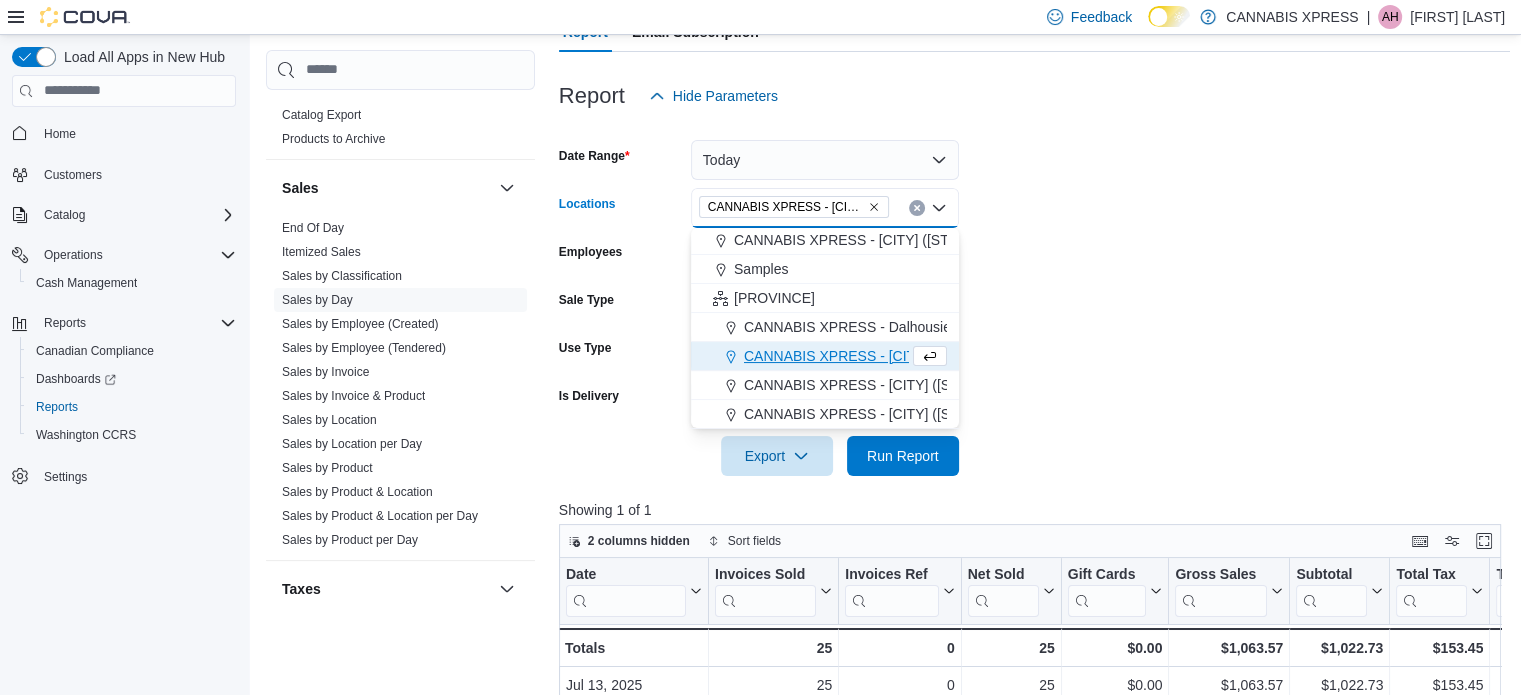 click on "Date Range Today Locations CANNABIS XPRESS - [CITY] ([STREET]) Combo box. Selected. CANNABIS XPRESS - [CITY] ([STREET]). Press Backspace to delete CANNABIS XPRESS - [CITY] ([STREET]). Combo box input. All Locations. Type some text or, to display a list of choices, press Down Arrow. To exit the list of choices, press Escape. Employees All Employees Sale Type All Use Type All Is Delivery All Export  Run Report" at bounding box center [1035, 296] 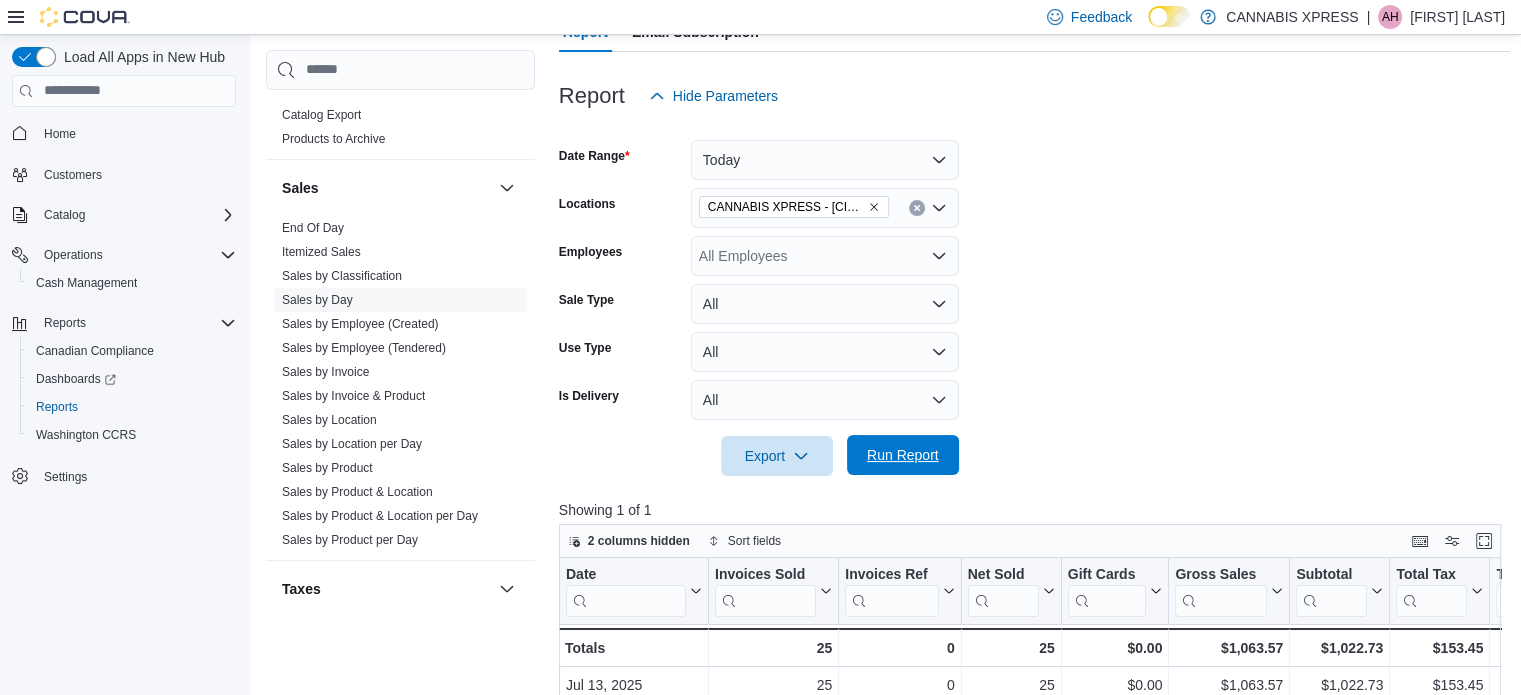 click on "Run Report" at bounding box center (903, 455) 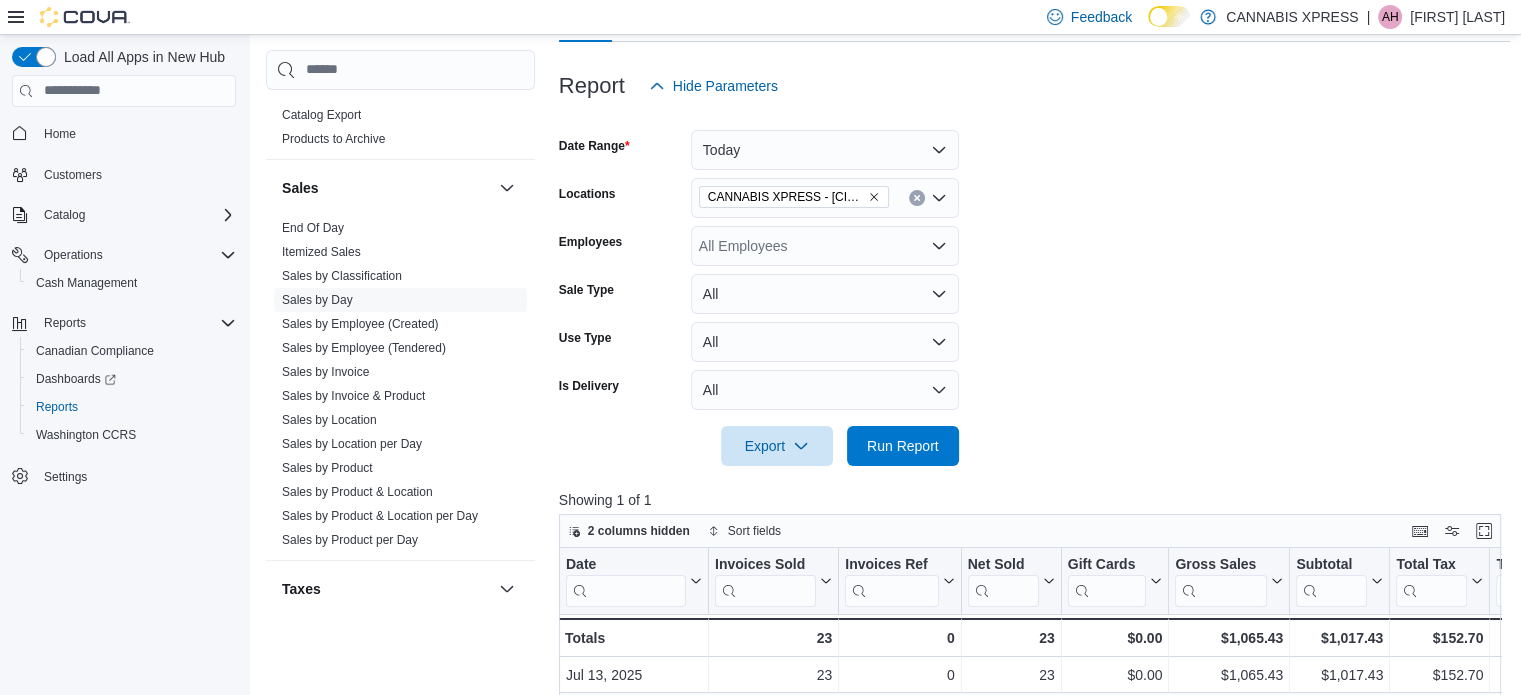 scroll, scrollTop: 205, scrollLeft: 0, axis: vertical 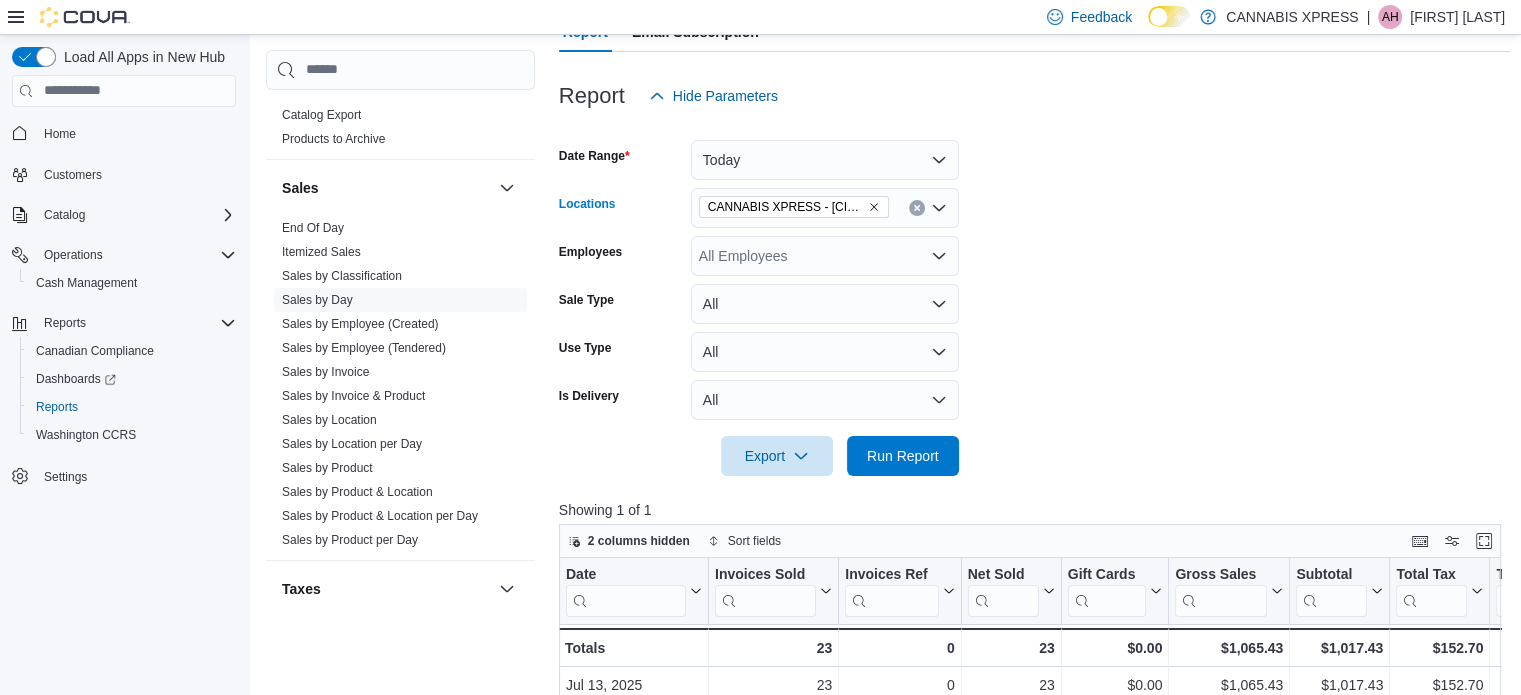 click 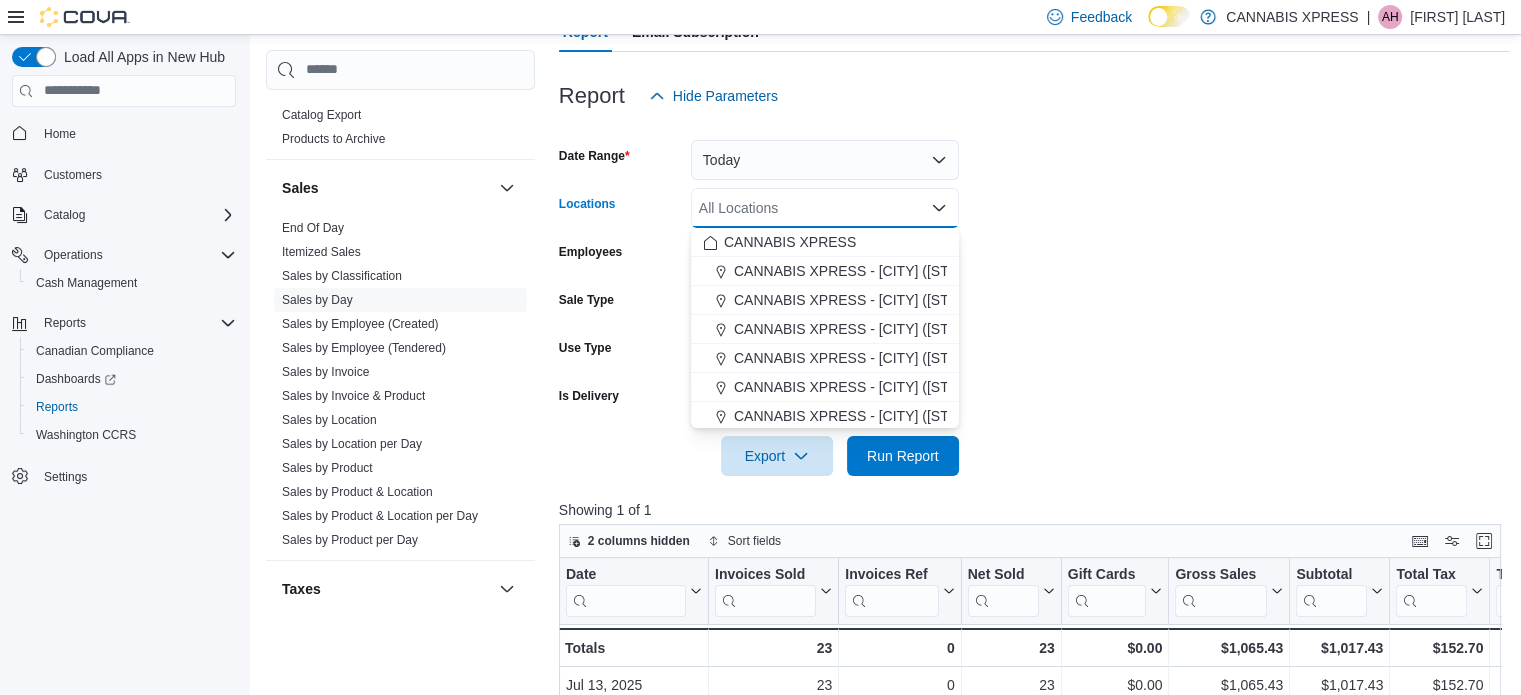 scroll, scrollTop: 438, scrollLeft: 0, axis: vertical 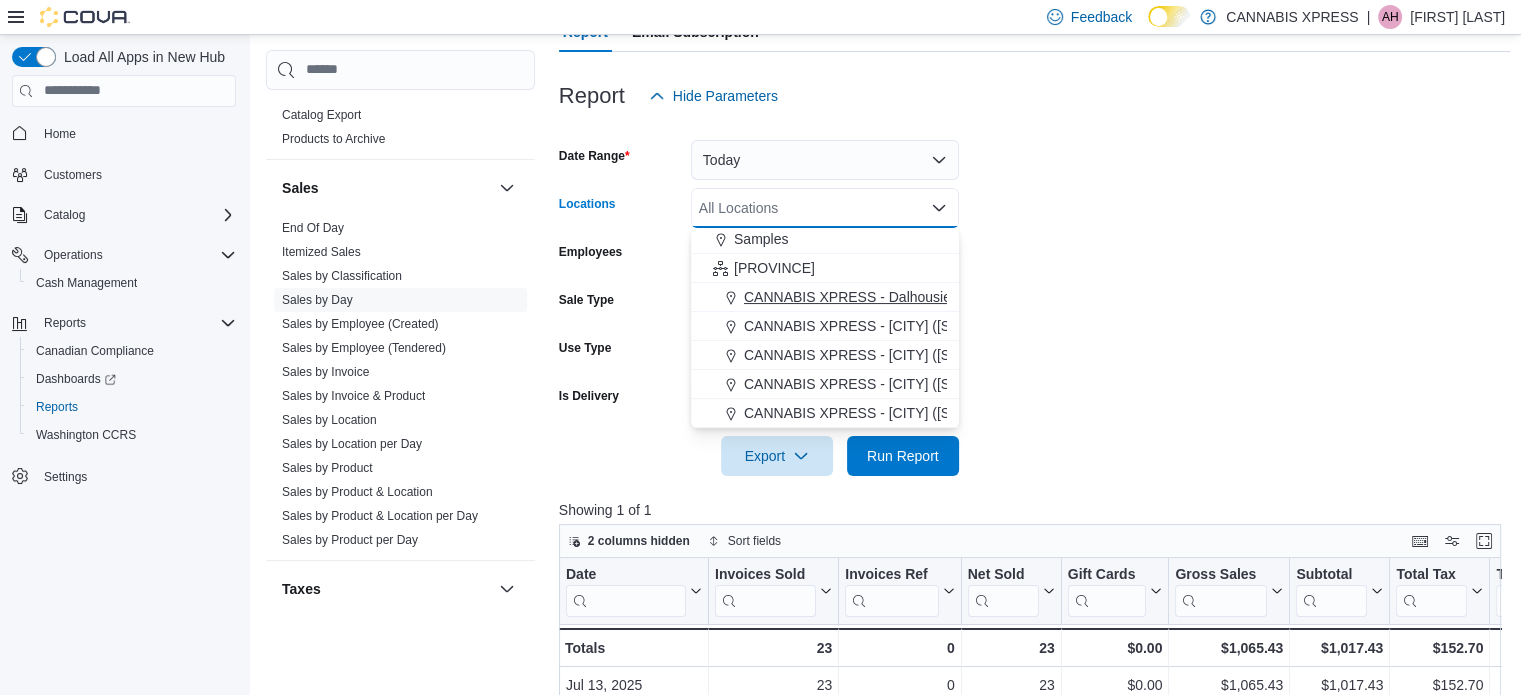 click on "CANNABIS XPRESS - Dalhousie (William Street)" at bounding box center (897, 297) 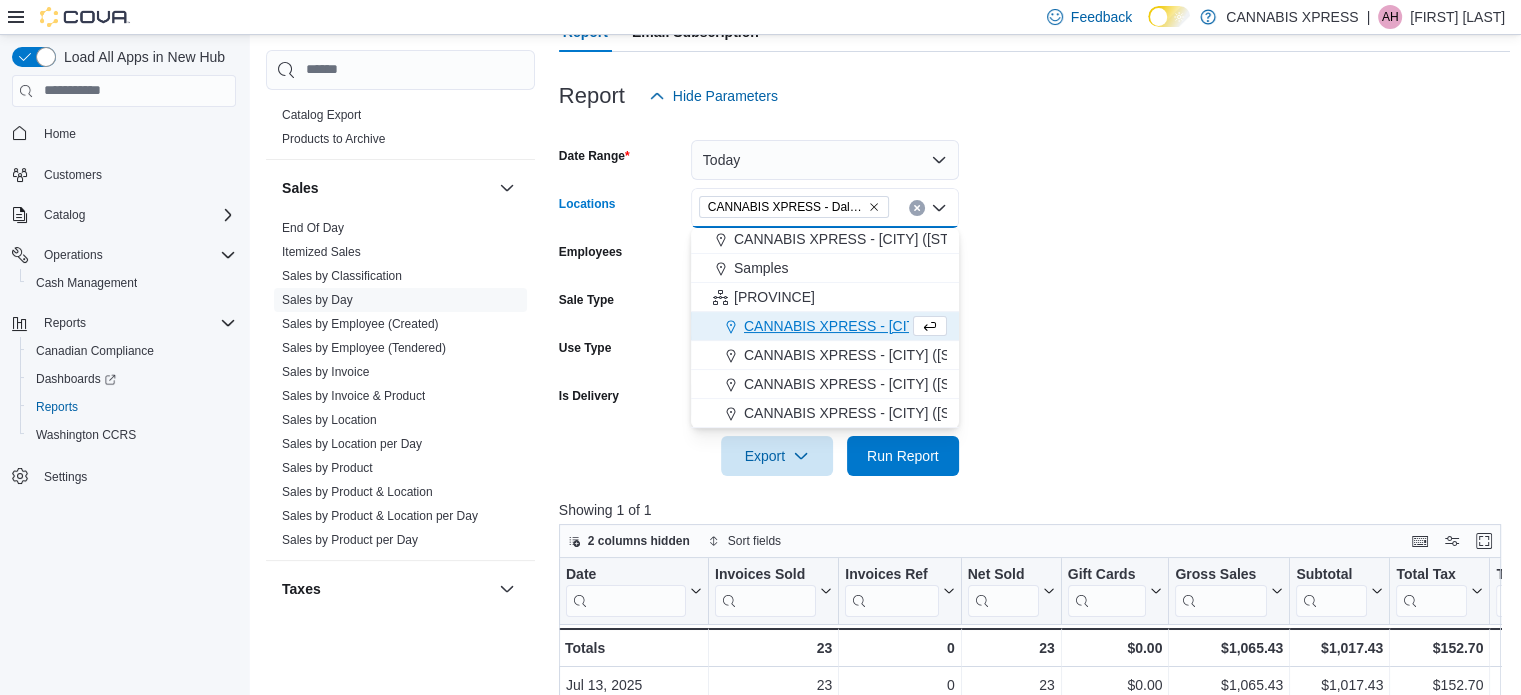 scroll, scrollTop: 408, scrollLeft: 0, axis: vertical 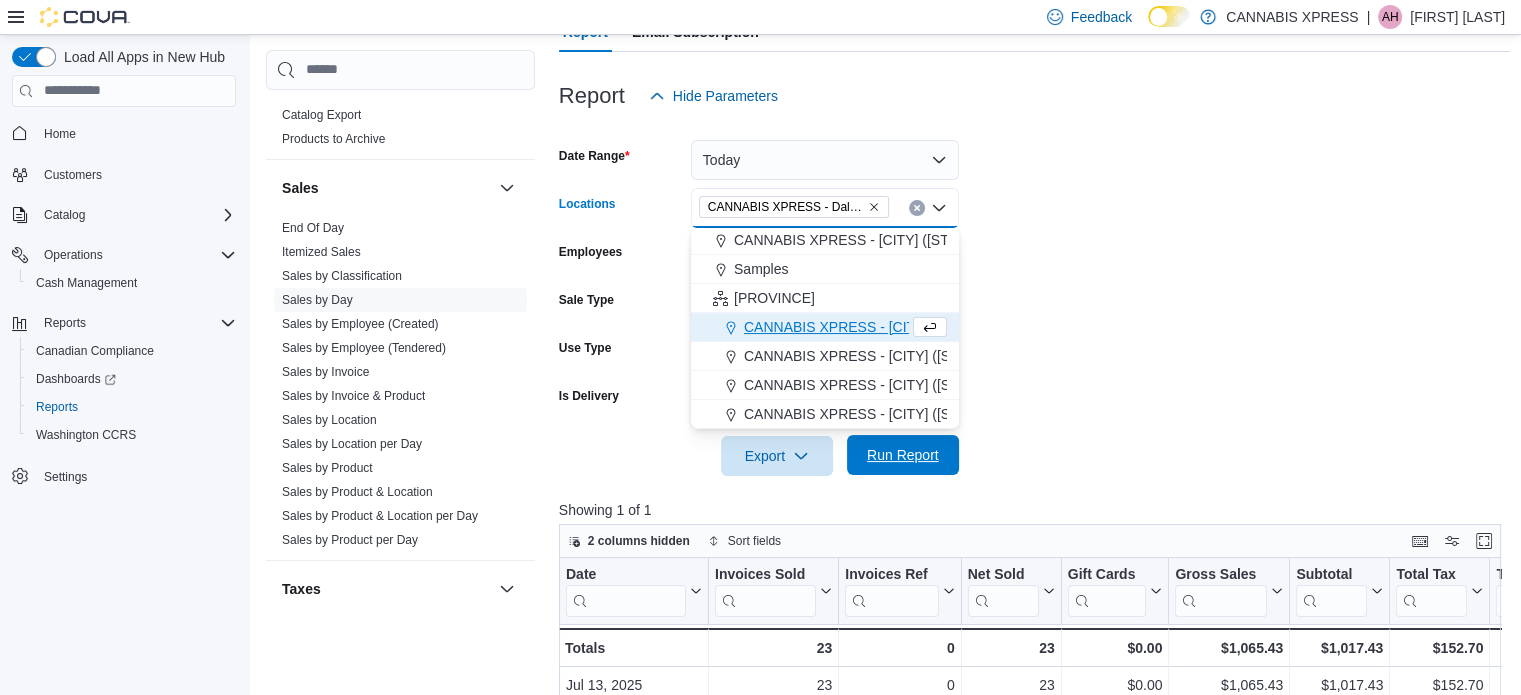 click on "Run Report" at bounding box center (903, 455) 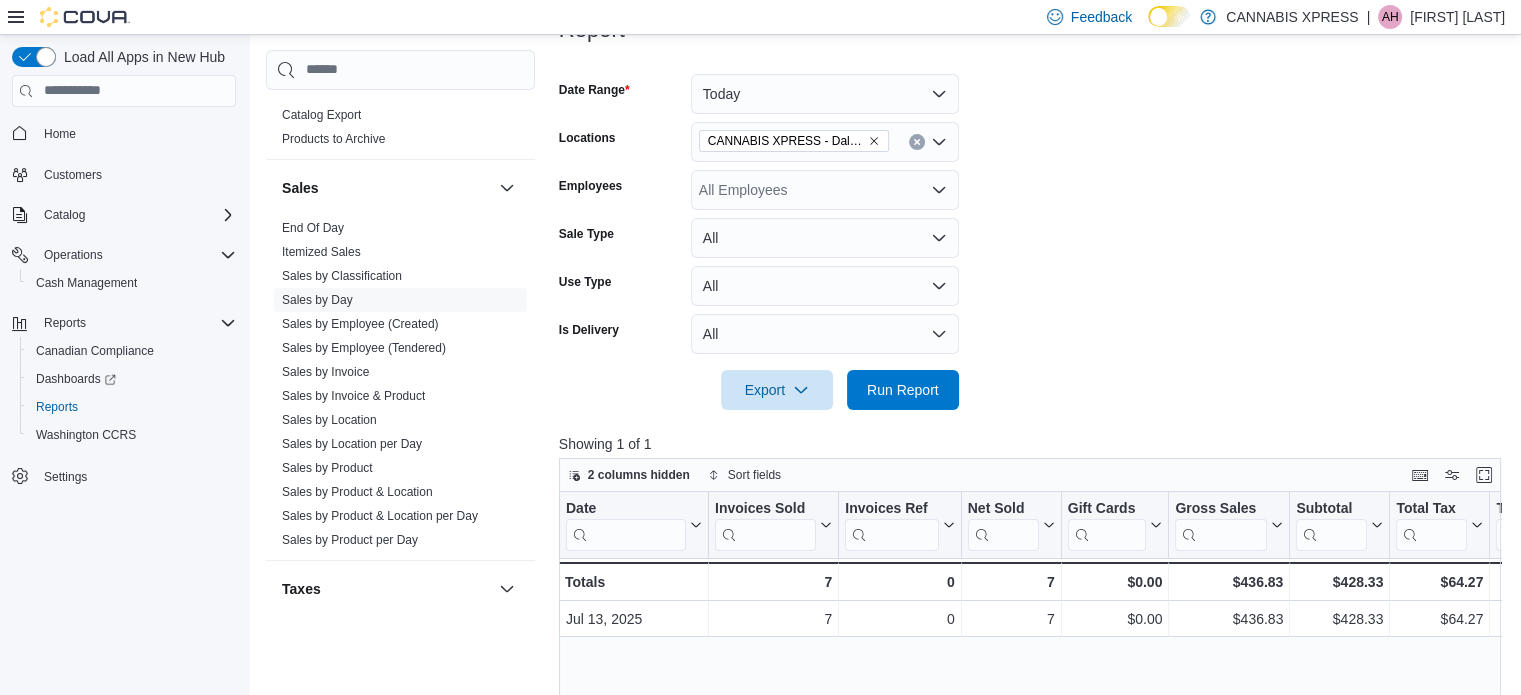 scroll, scrollTop: 305, scrollLeft: 0, axis: vertical 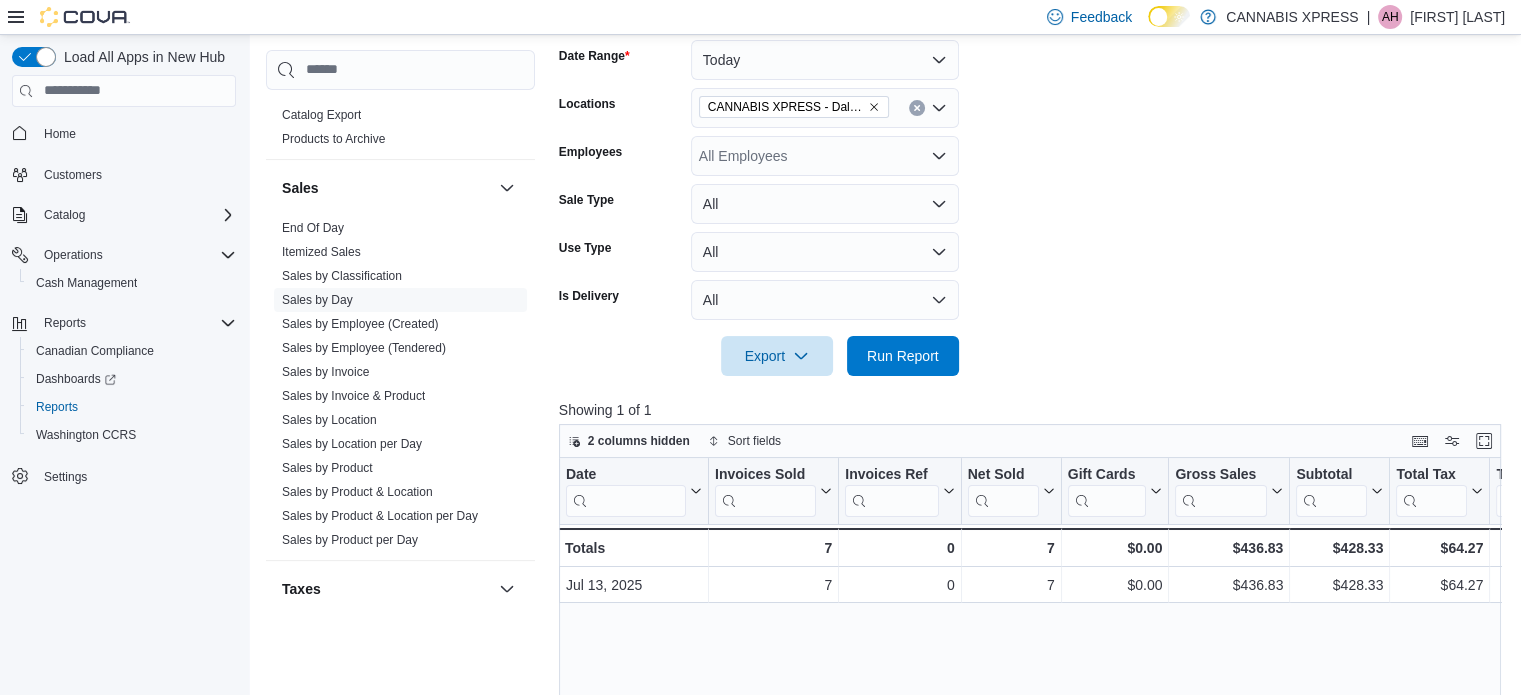 click 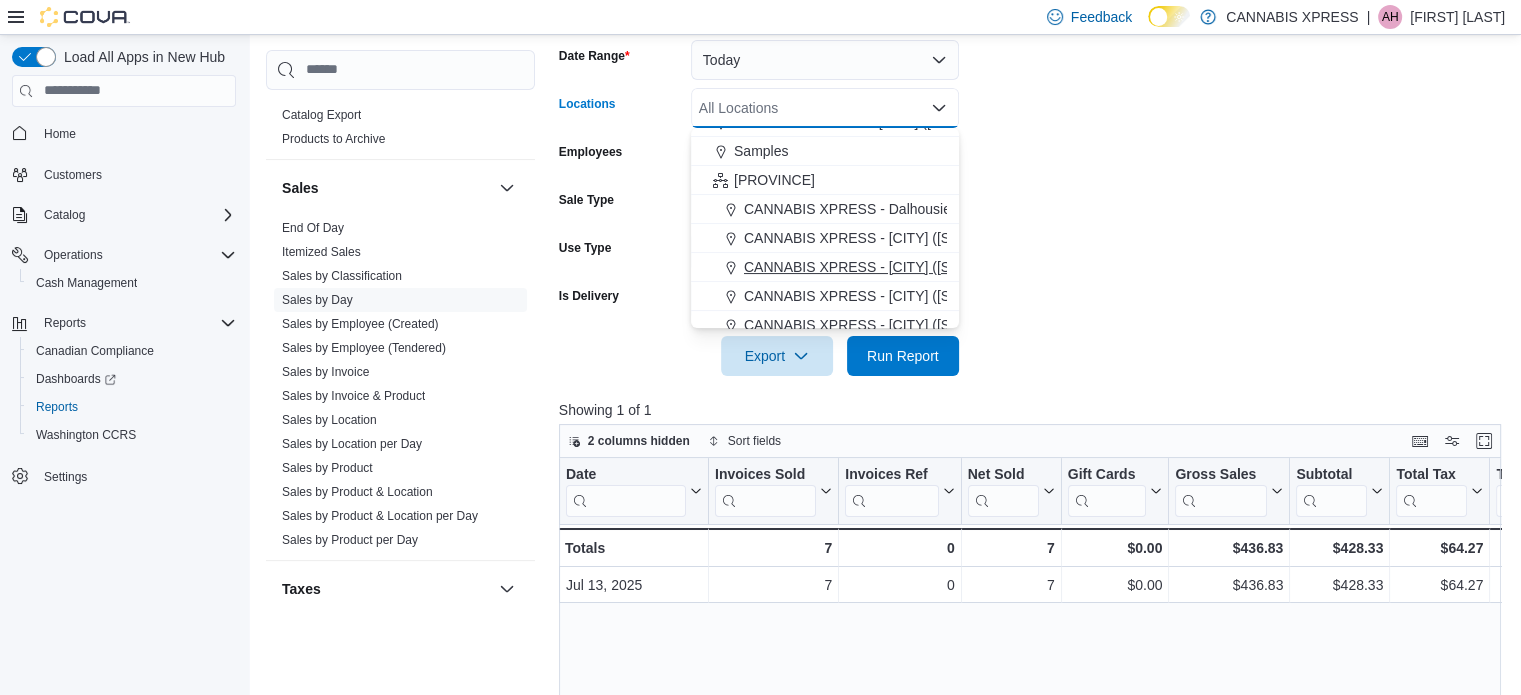 scroll, scrollTop: 438, scrollLeft: 0, axis: vertical 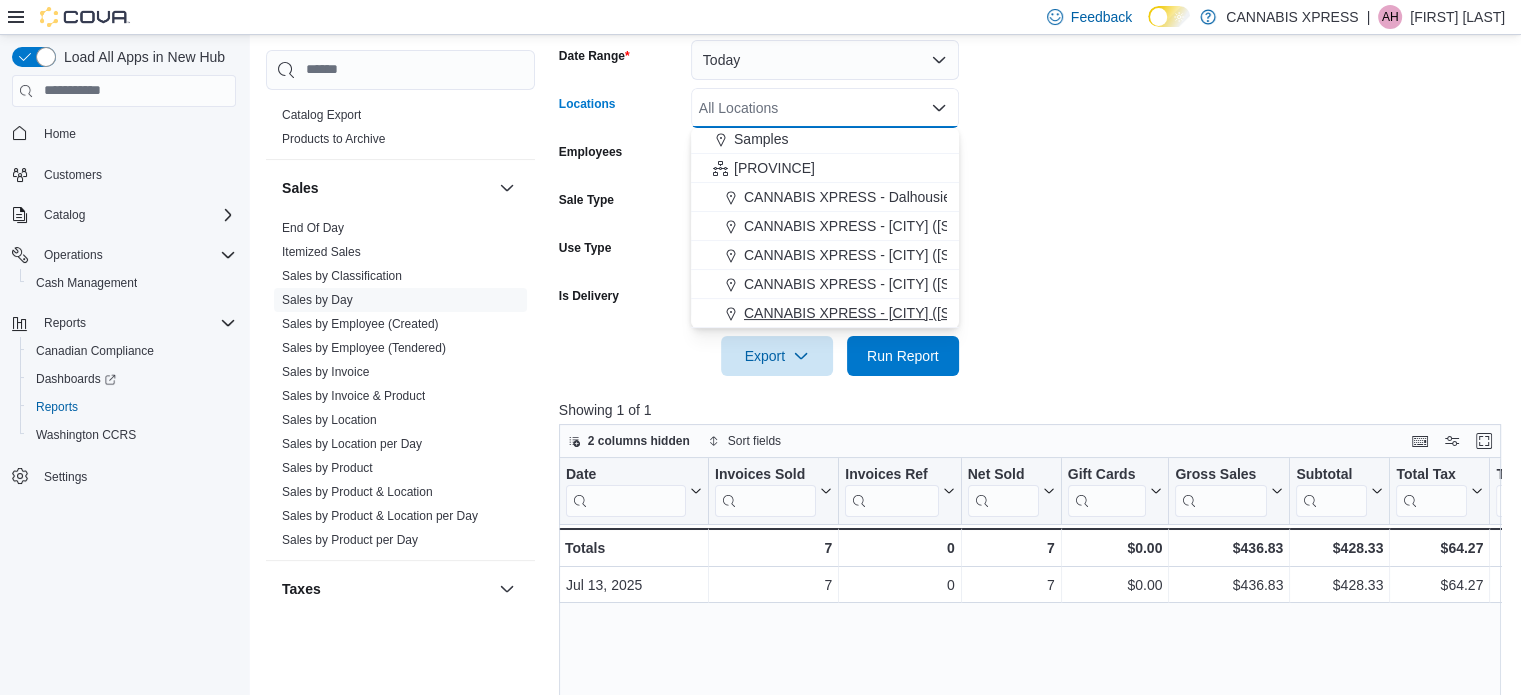 click on "CANNABIS XPRESS - [CITY] ([STREET])" at bounding box center [874, 313] 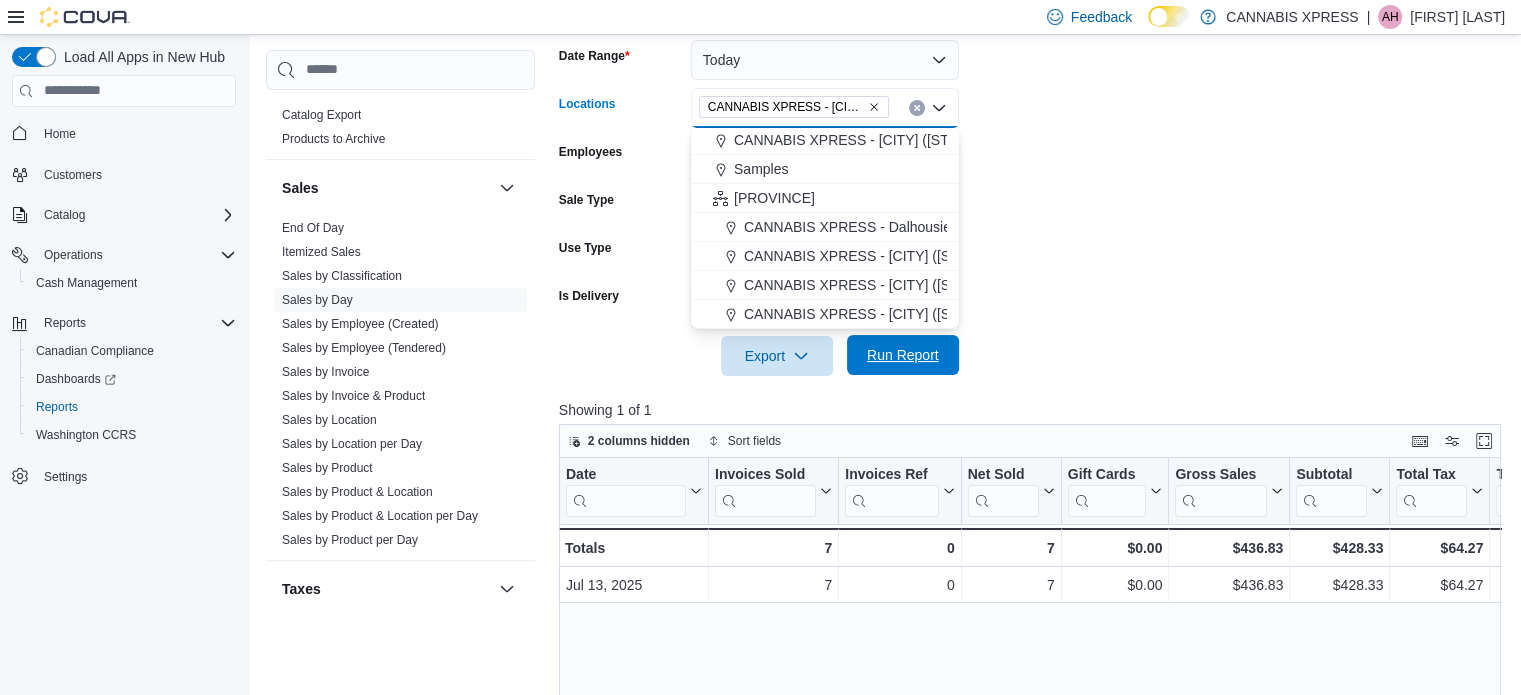 click on "Run Report" at bounding box center [903, 355] 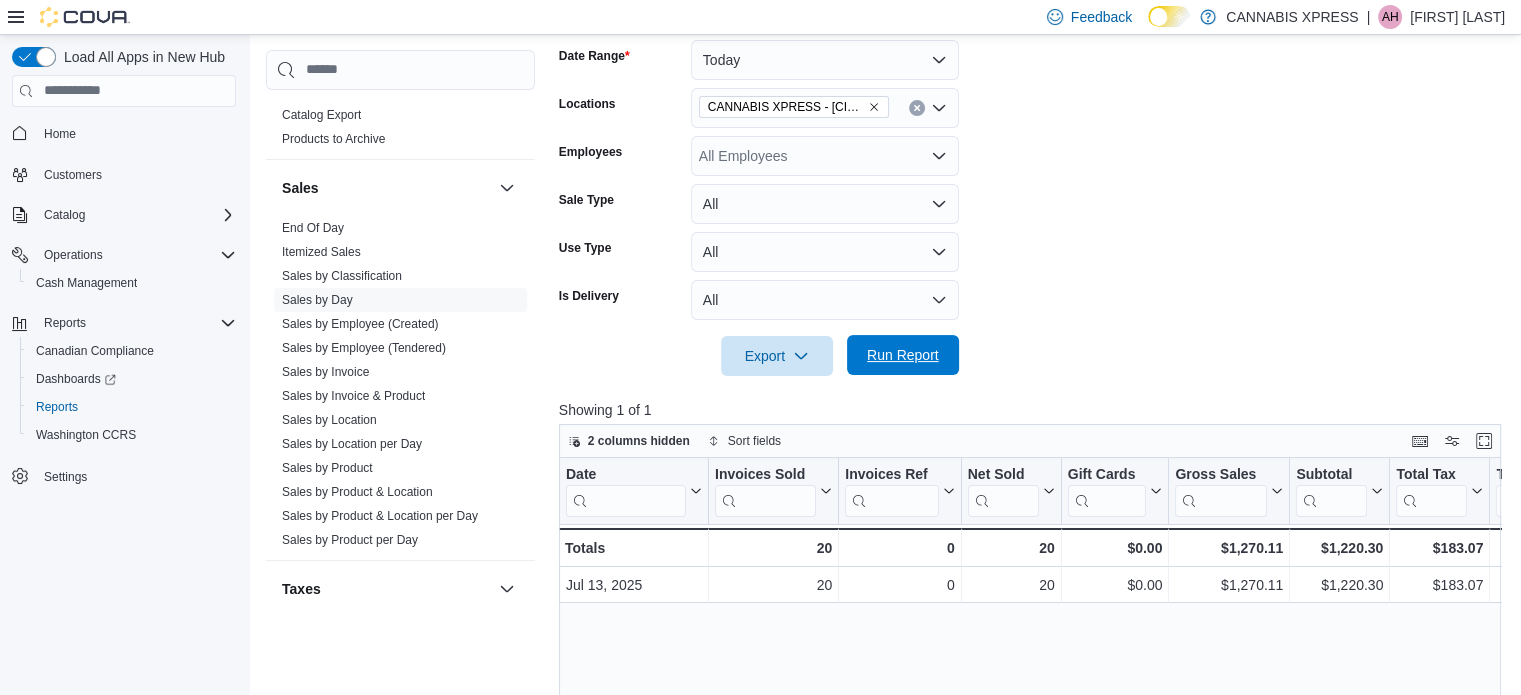 click on "Run Report" at bounding box center (903, 355) 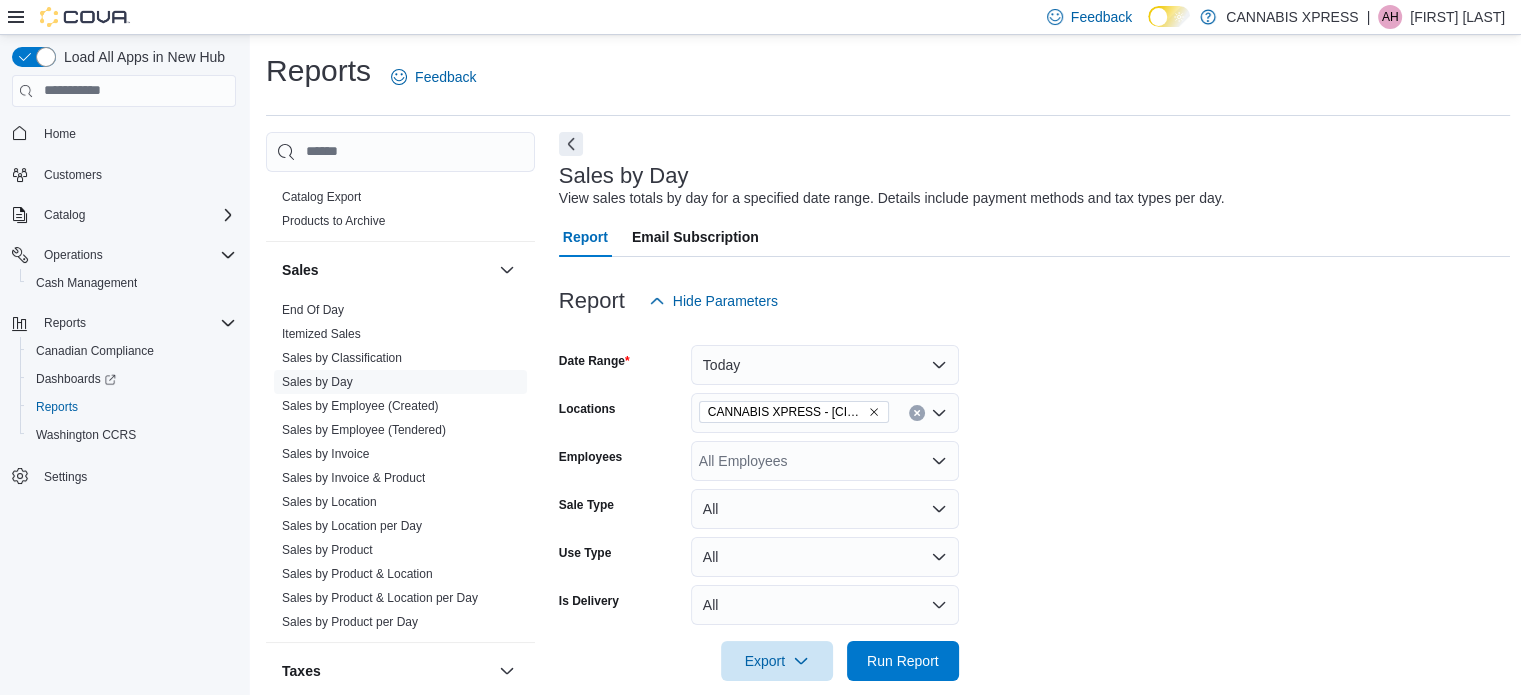 scroll, scrollTop: 0, scrollLeft: 0, axis: both 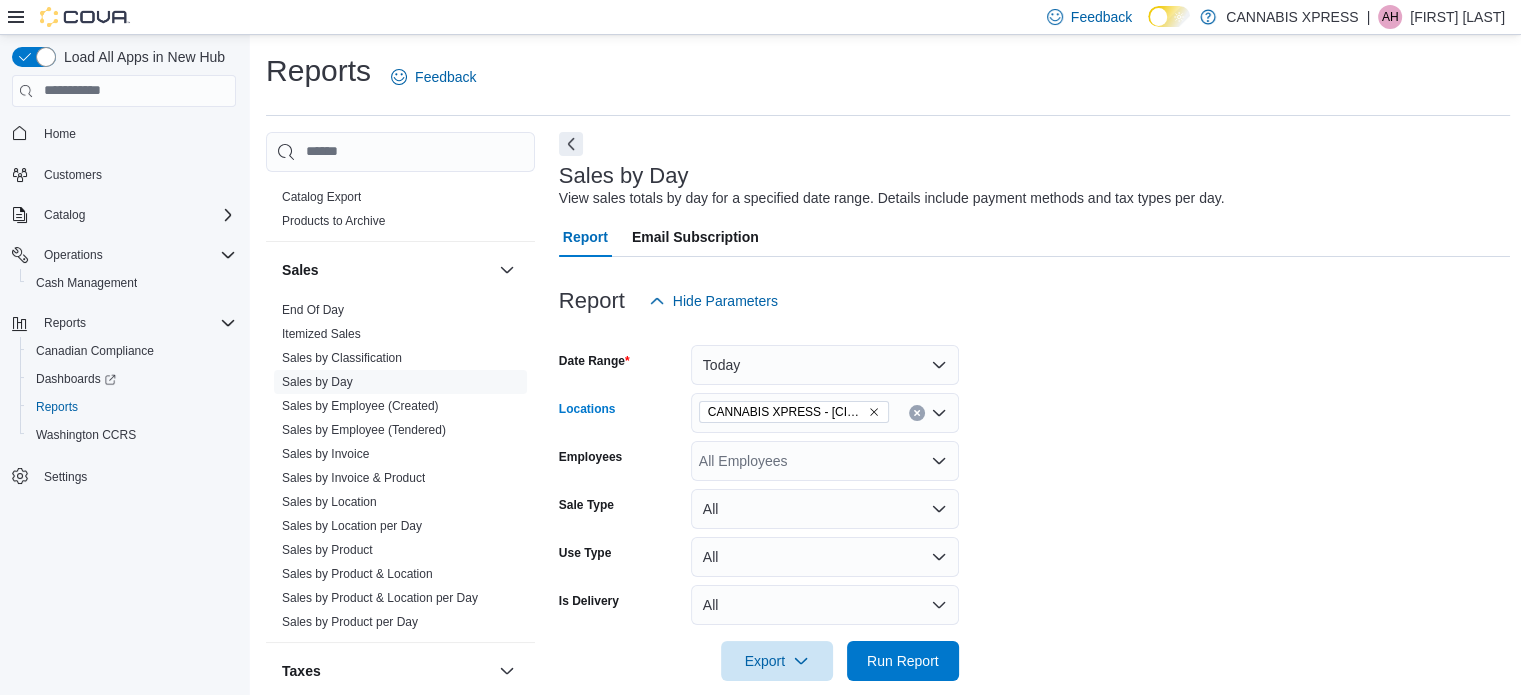 click 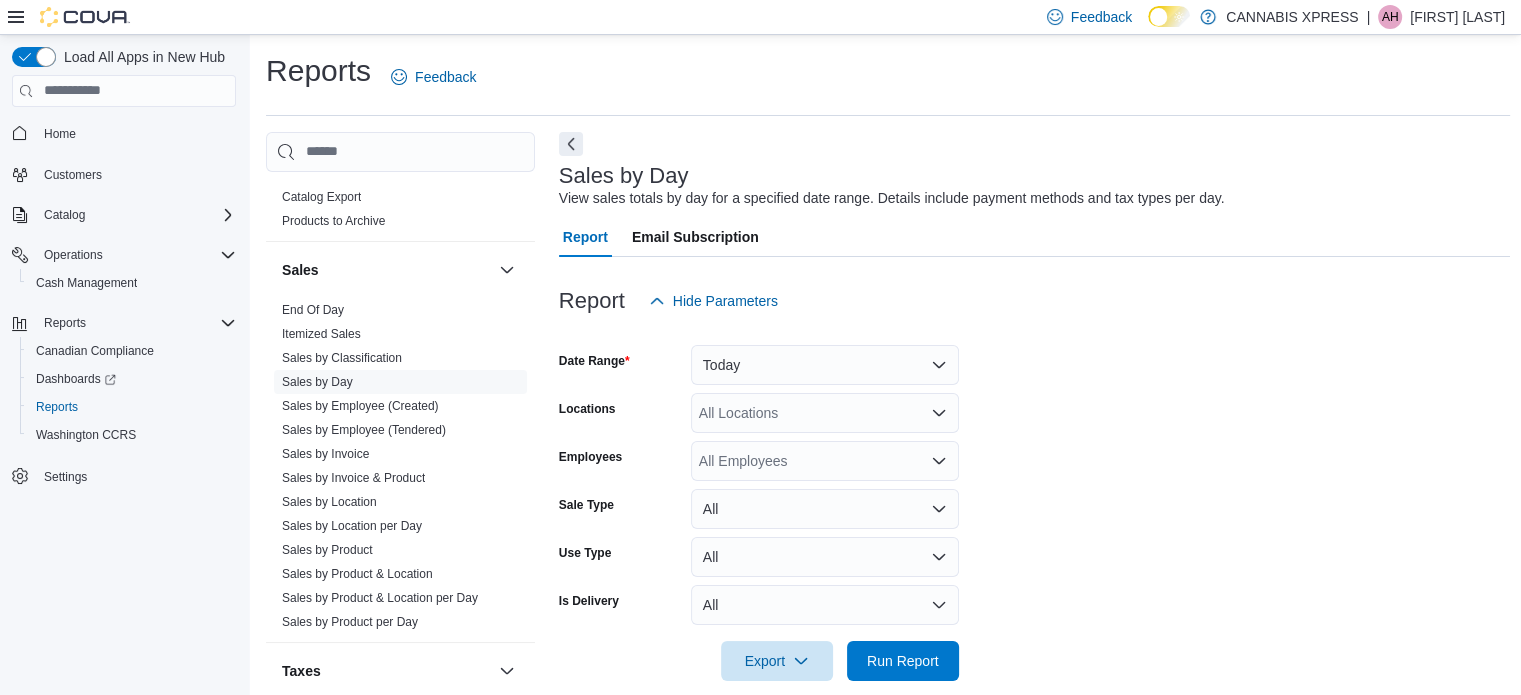 click on "Date Range Today Locations All Locations Employees All Employees Sale Type All Use Type All Is Delivery All Export  Run Report" at bounding box center (1035, 501) 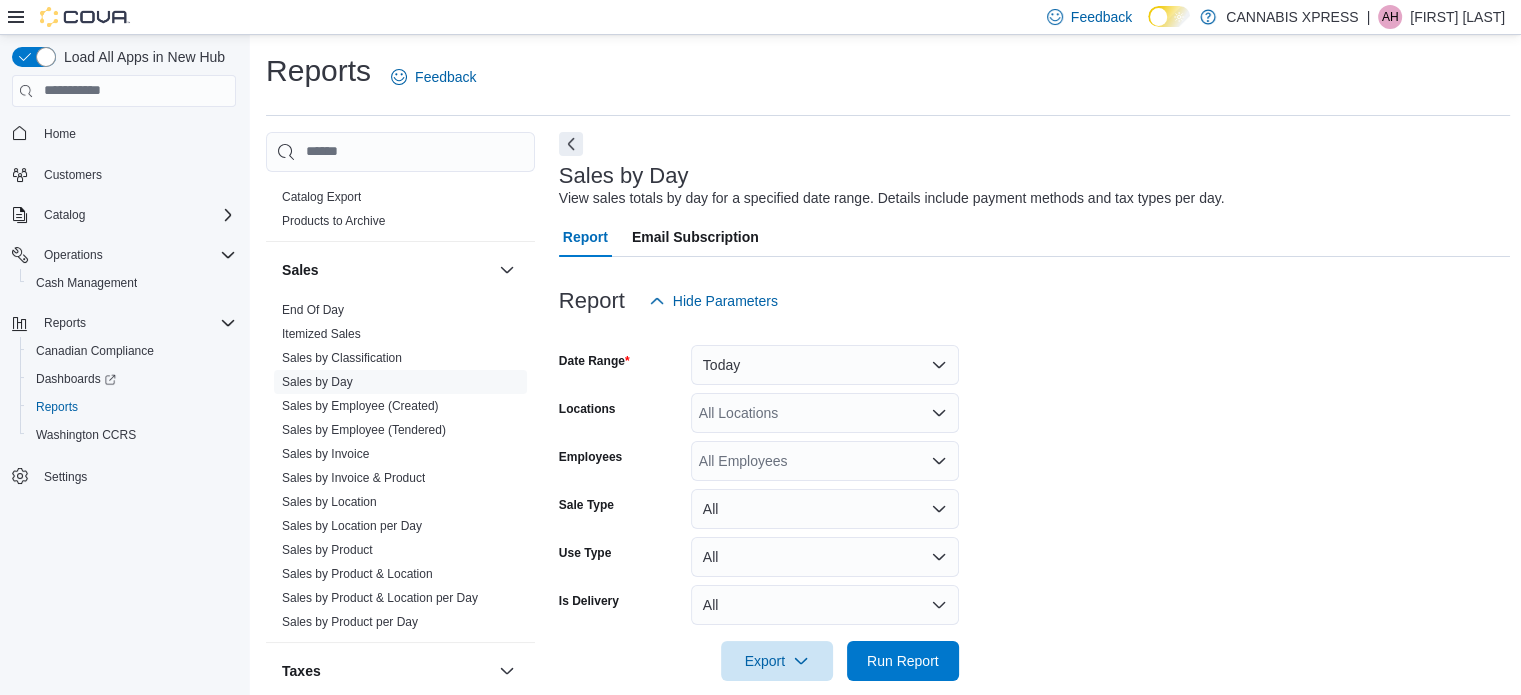 click 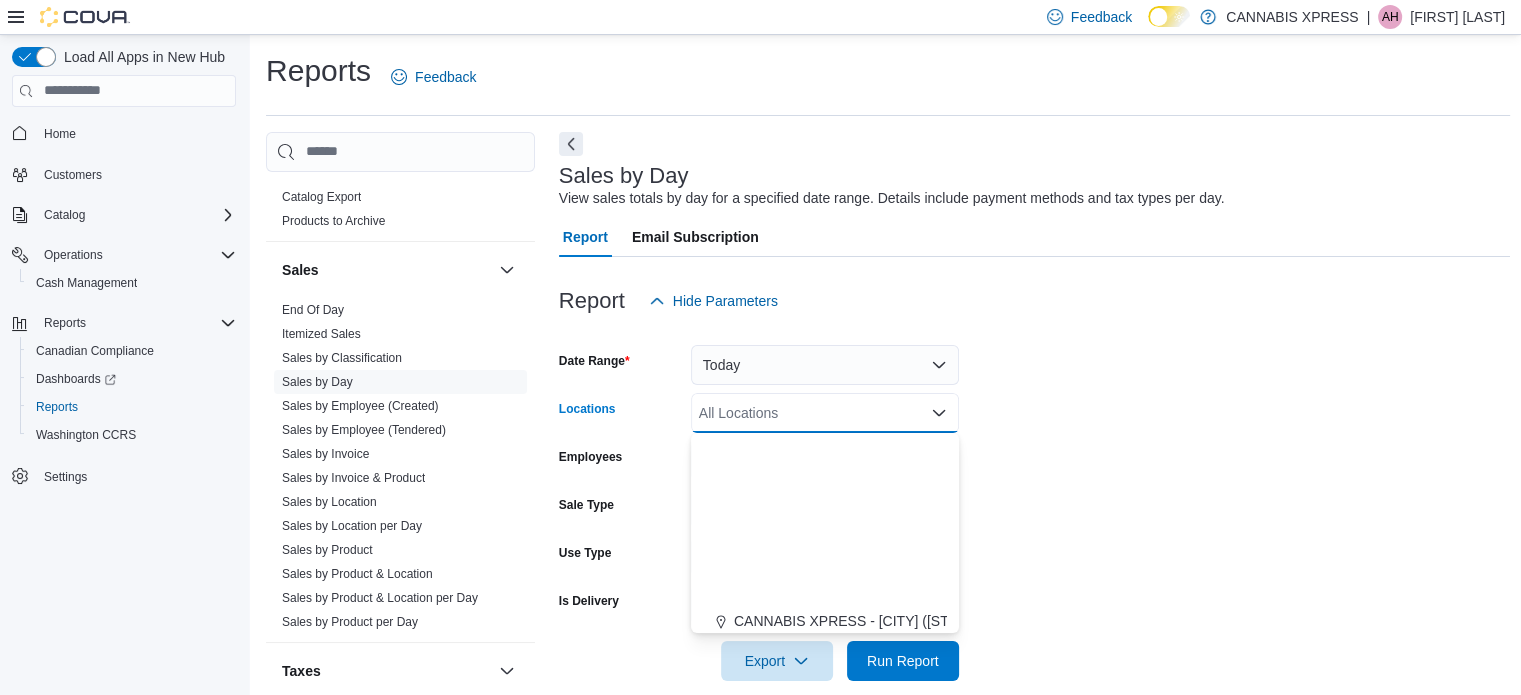 scroll, scrollTop: 438, scrollLeft: 0, axis: vertical 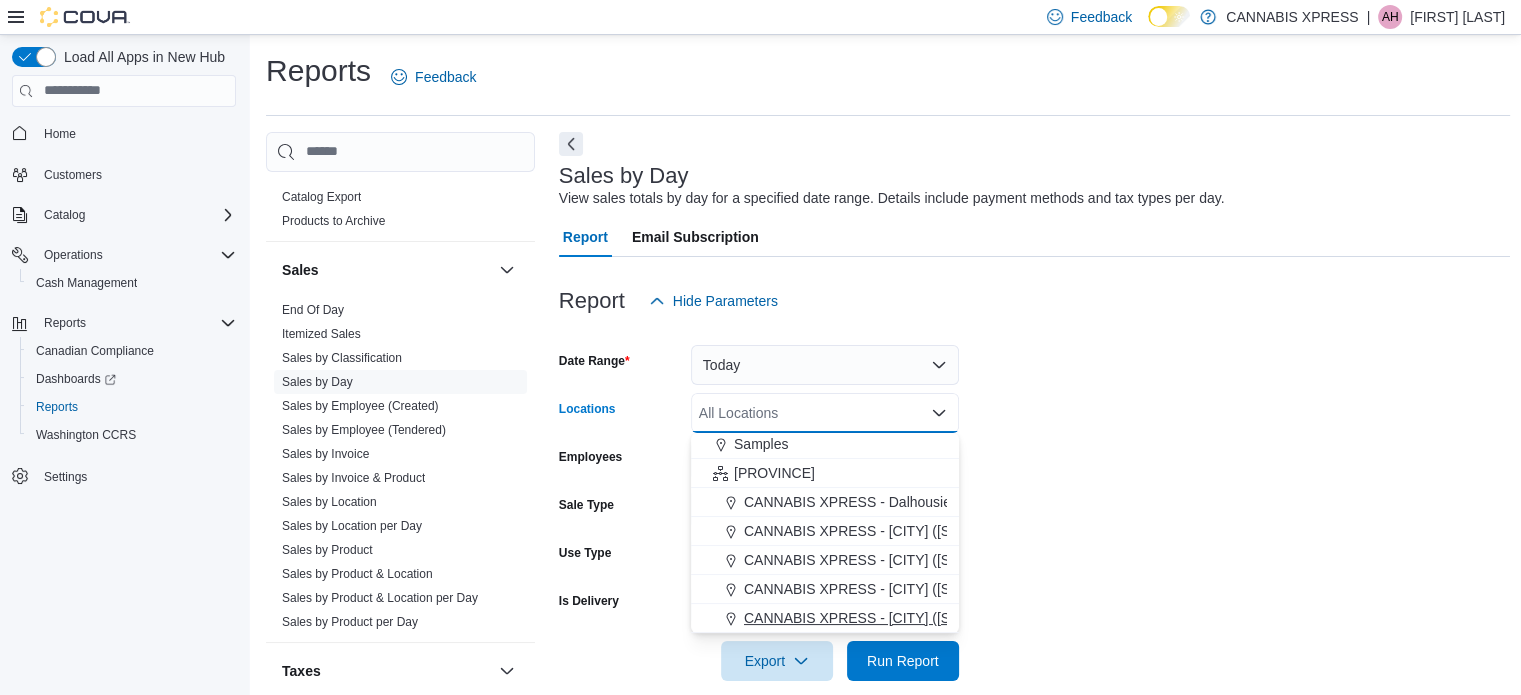 click on "CANNABIS XPRESS - [CITY] ([STREET])" at bounding box center [874, 618] 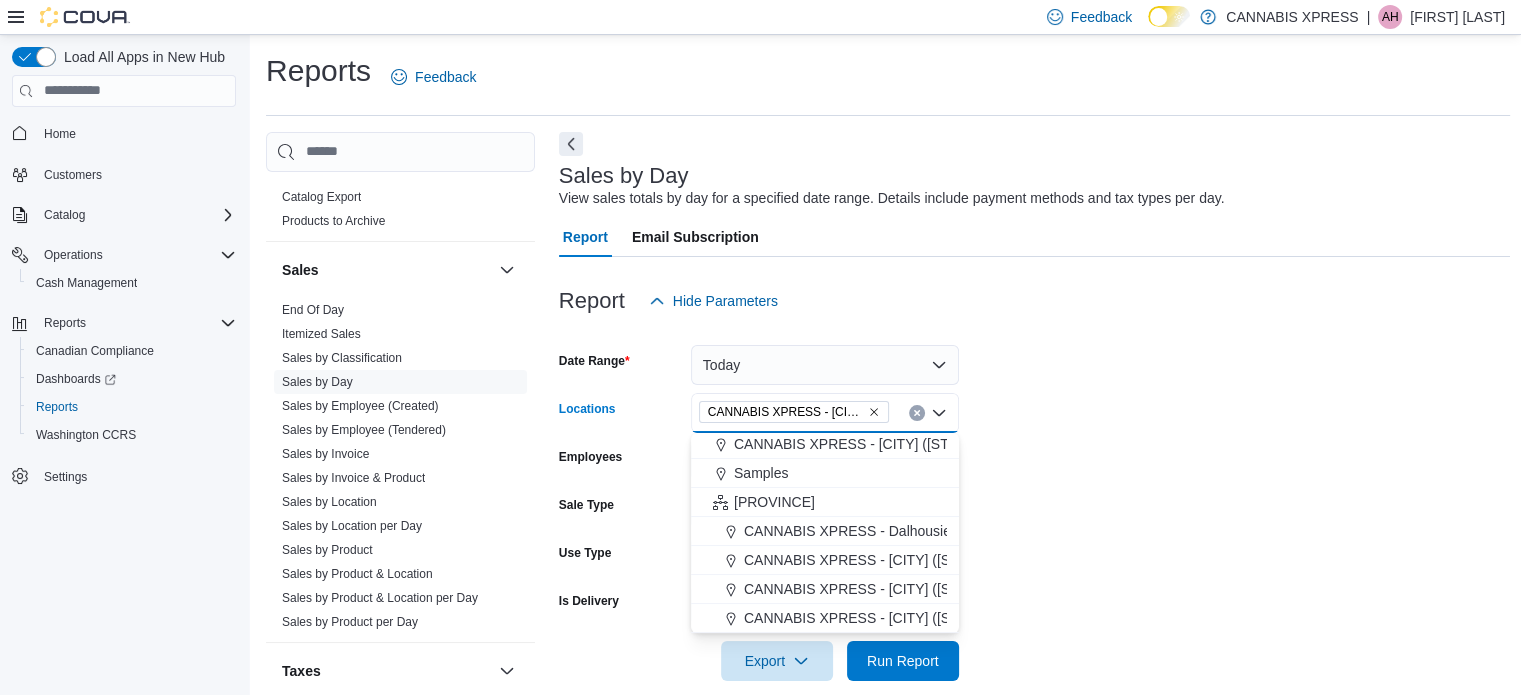 scroll, scrollTop: 408, scrollLeft: 0, axis: vertical 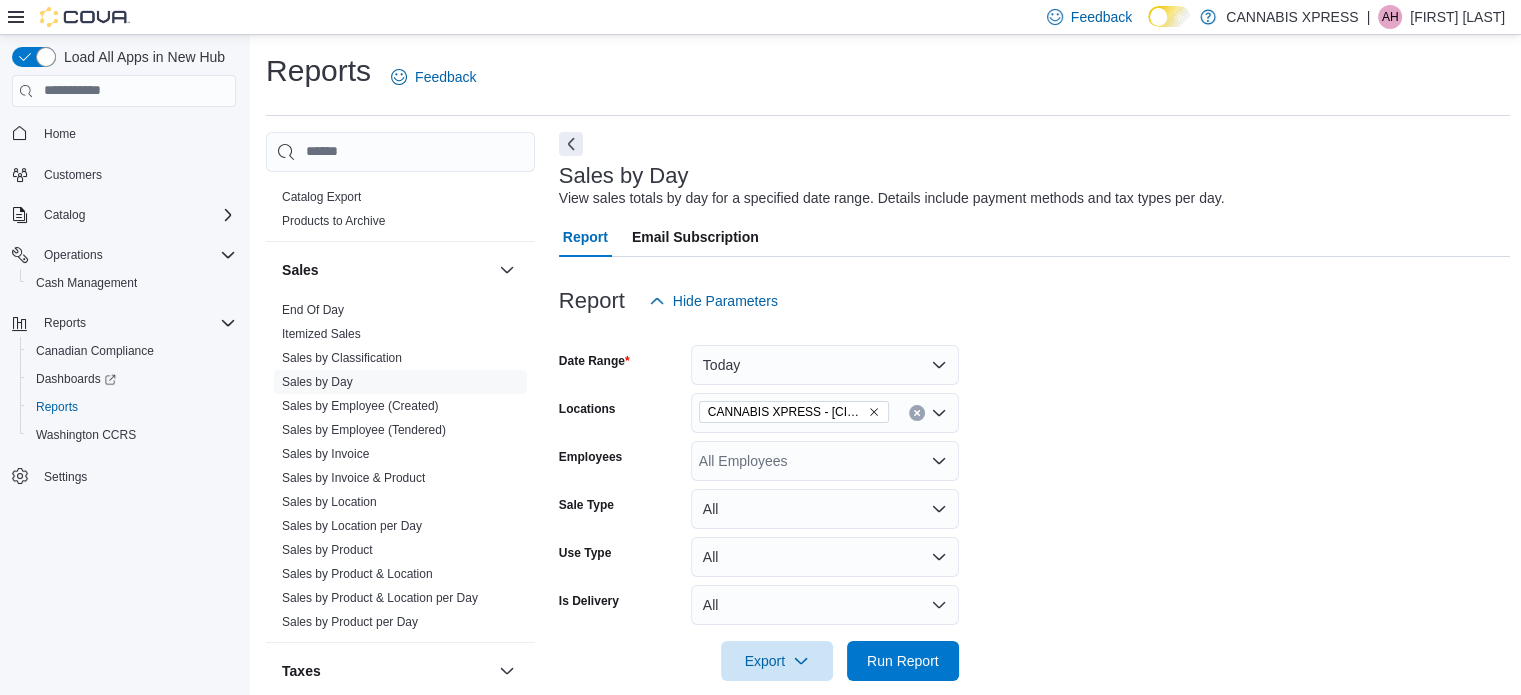 click on "Date Range Today Locations CANNABIS XPRESS - [CITY] ([STREET]) Employees All Employees Sale Type All Use Type All Is Delivery All Export  Run Report" at bounding box center (1035, 501) 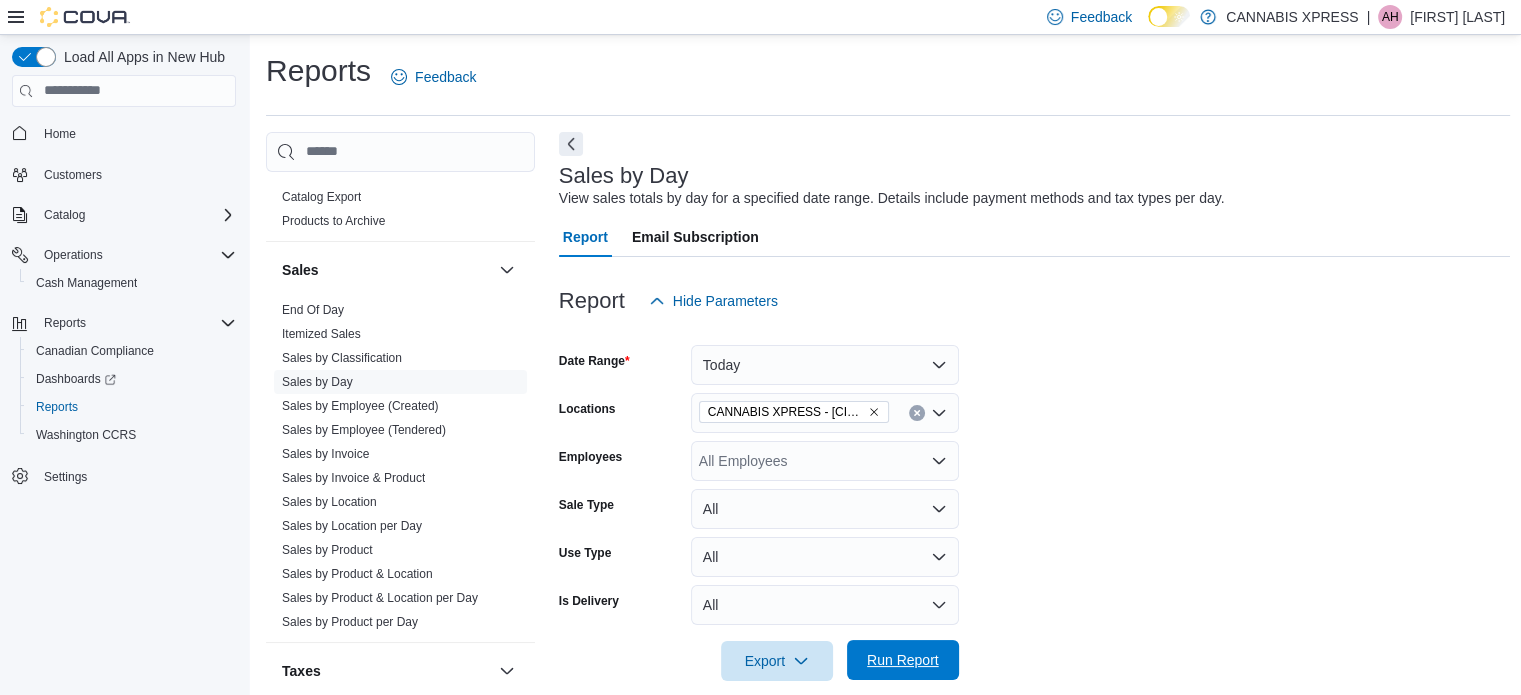 click on "Run Report" at bounding box center (903, 660) 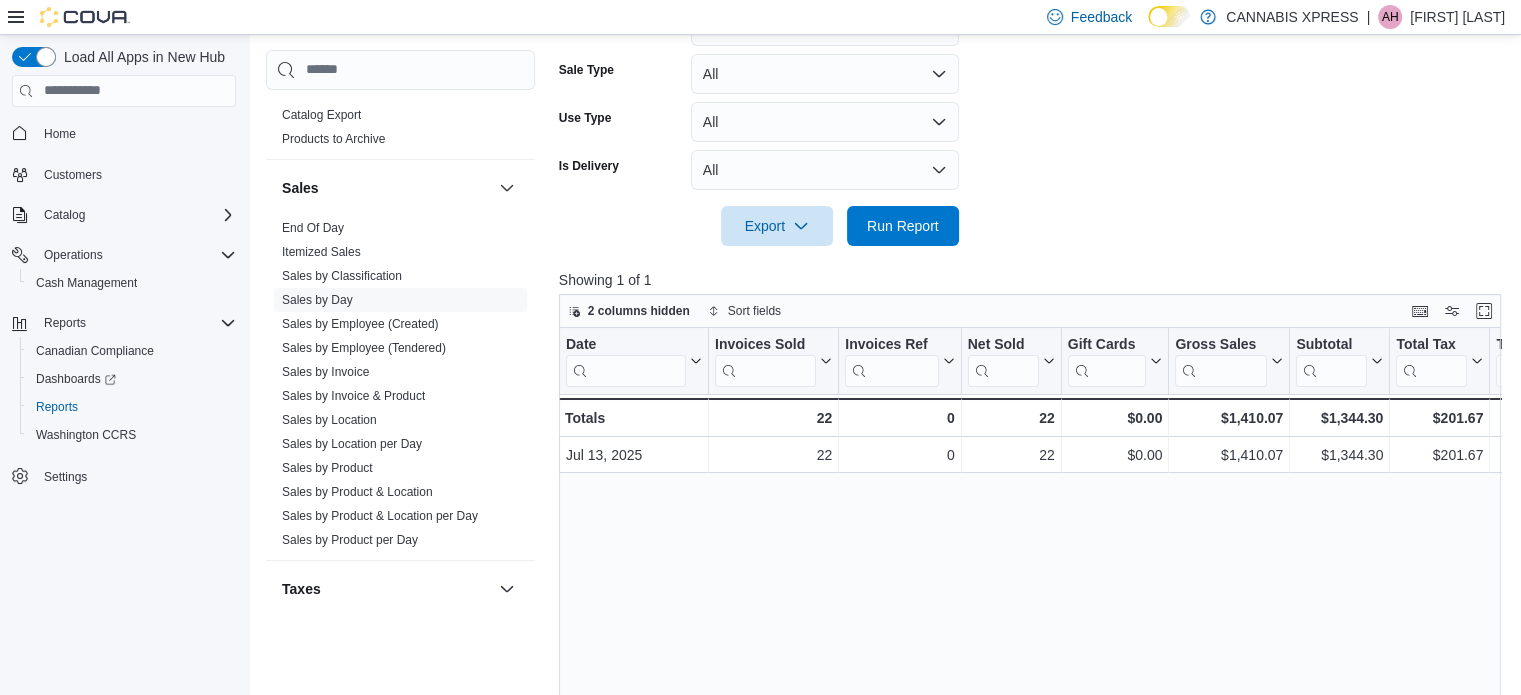 scroll, scrollTop: 464, scrollLeft: 0, axis: vertical 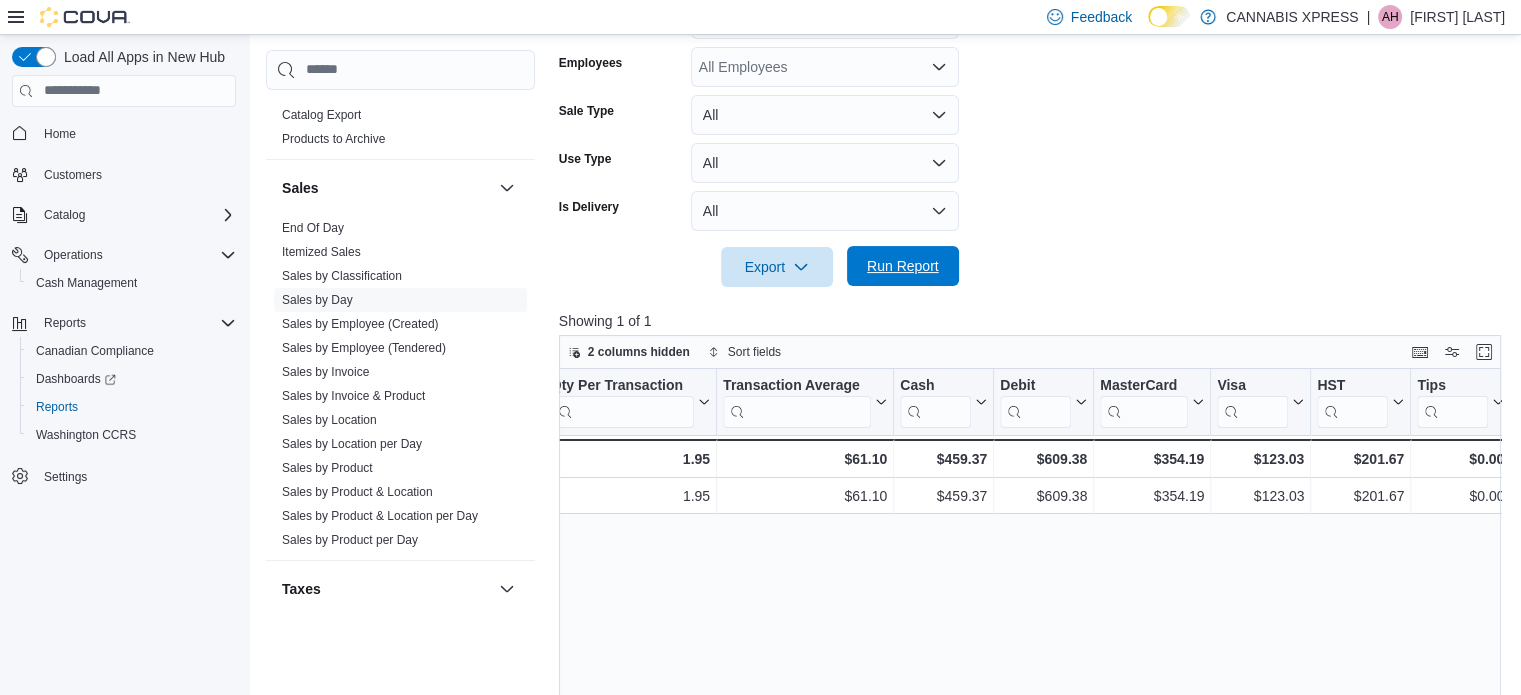 click on "Run Report" at bounding box center [903, 266] 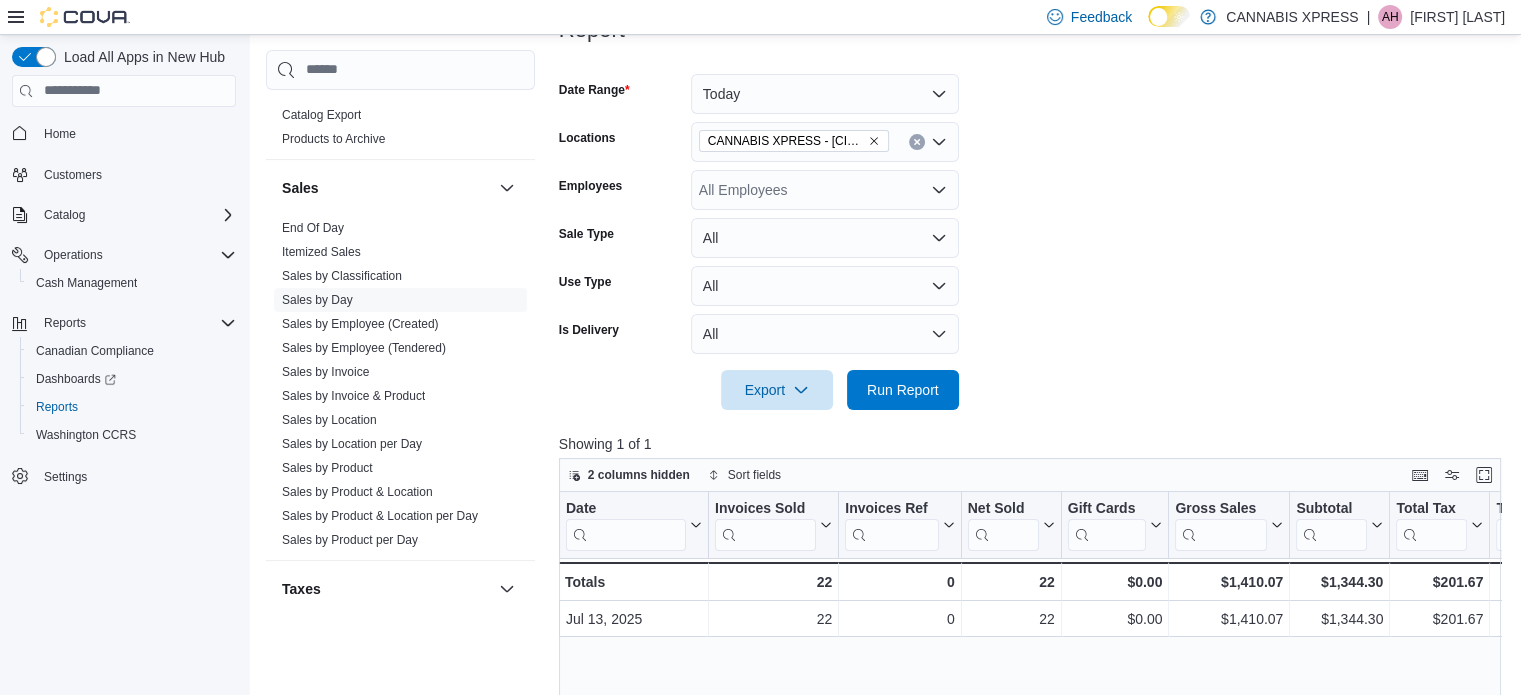 scroll, scrollTop: 260, scrollLeft: 0, axis: vertical 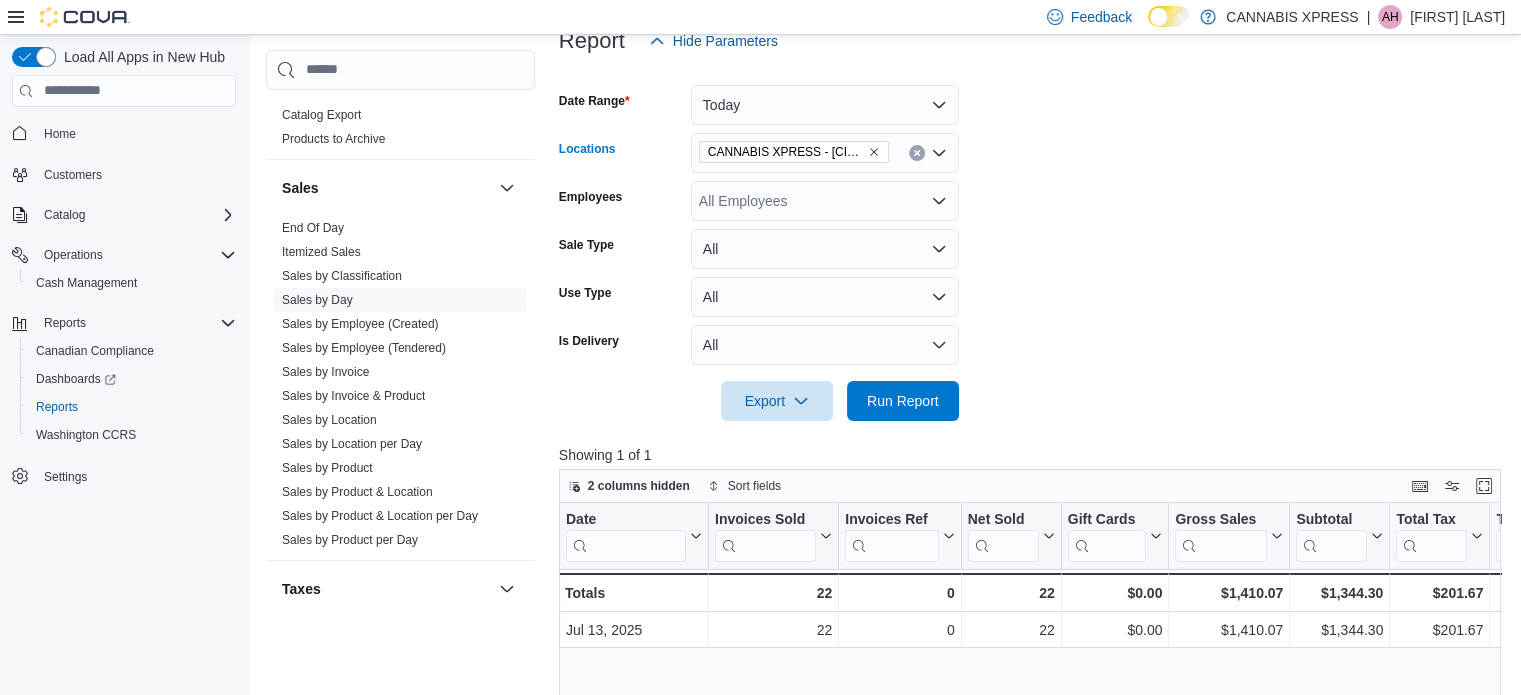 click 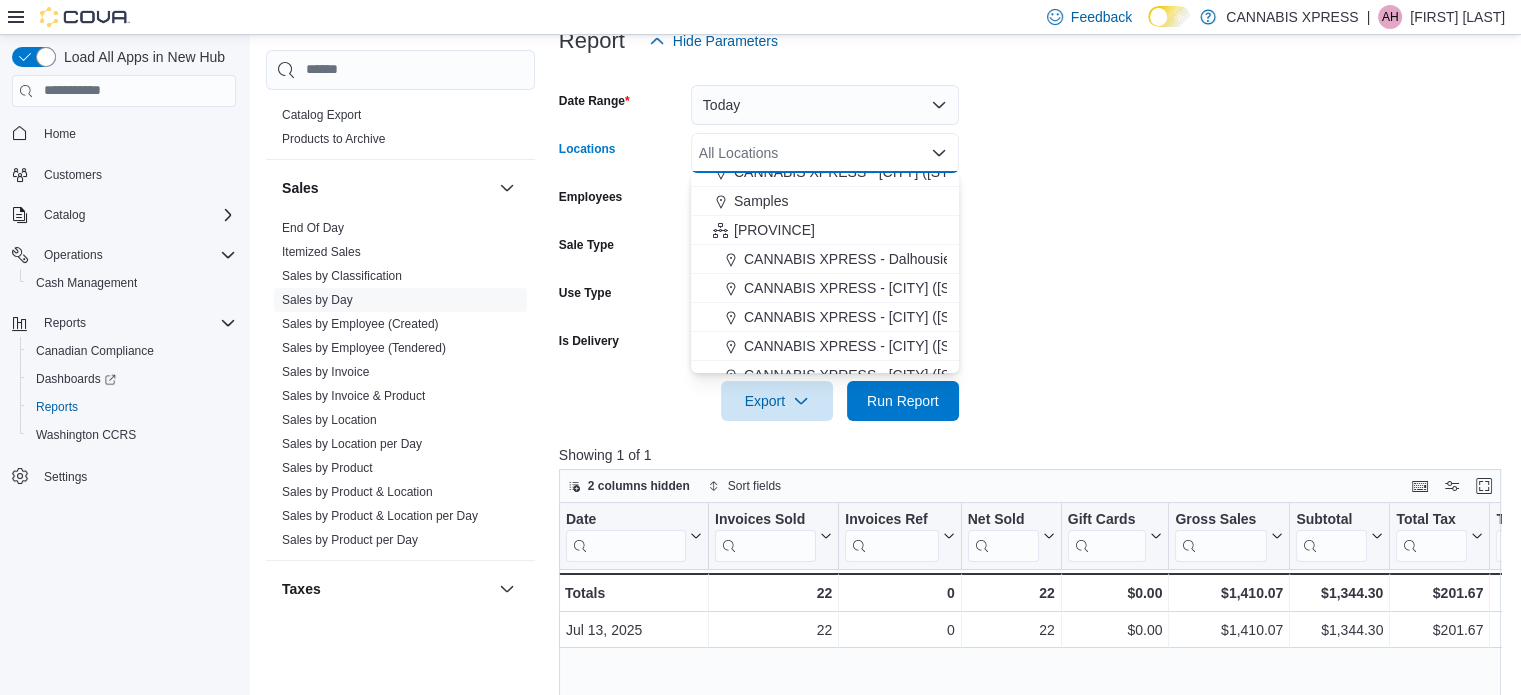 scroll, scrollTop: 438, scrollLeft: 0, axis: vertical 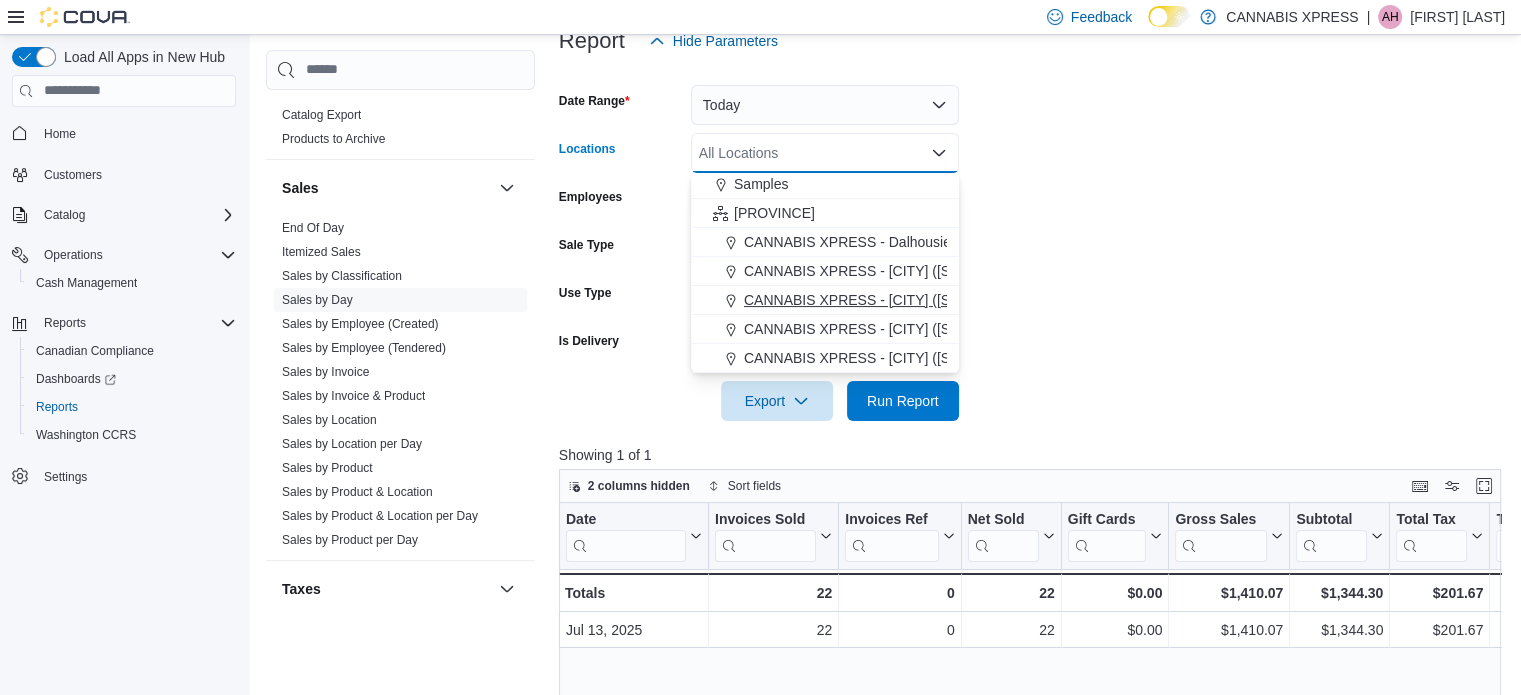 click on "CANNABIS XPRESS - [CITY] ([STREET])" at bounding box center (874, 300) 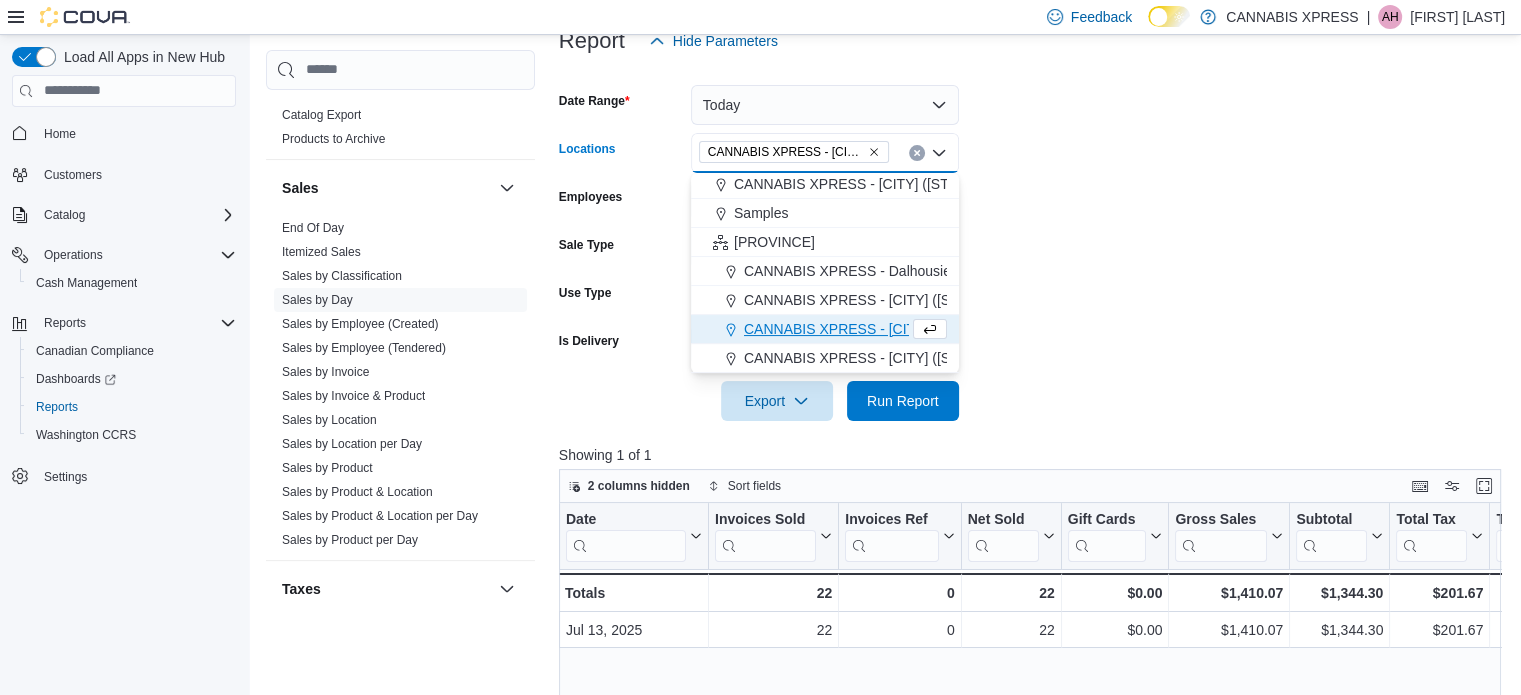 scroll, scrollTop: 408, scrollLeft: 0, axis: vertical 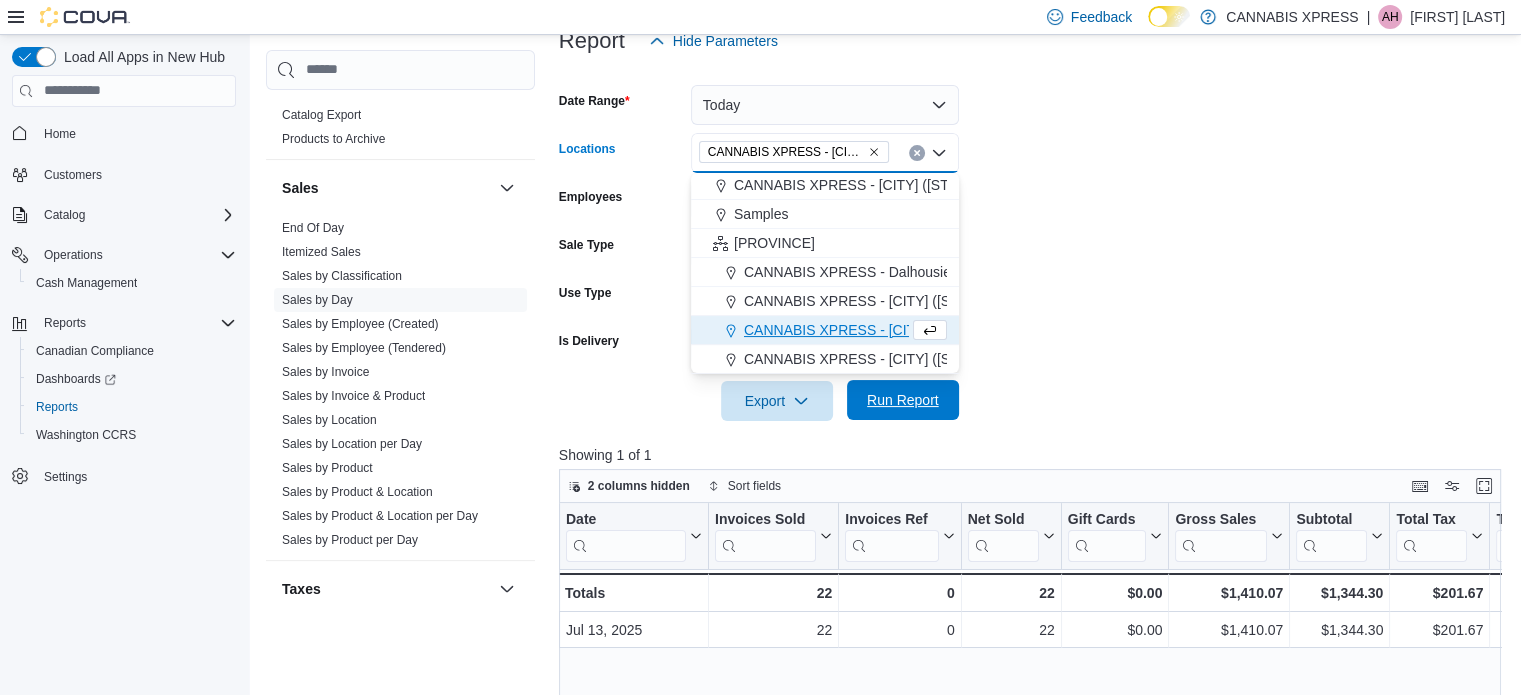click on "Run Report" at bounding box center [903, 400] 